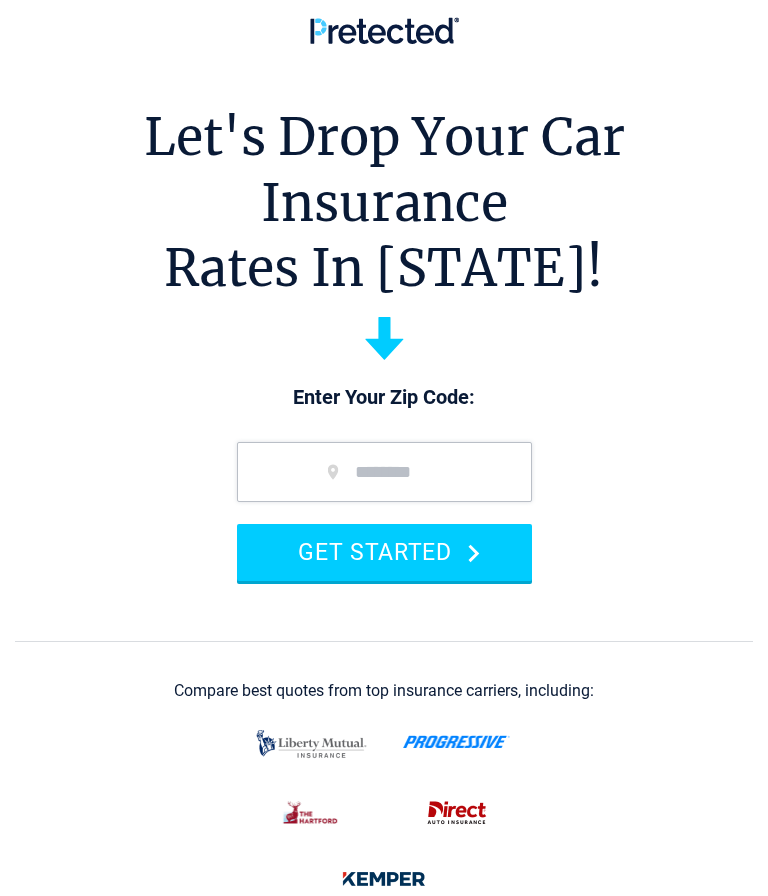 scroll, scrollTop: 0, scrollLeft: 0, axis: both 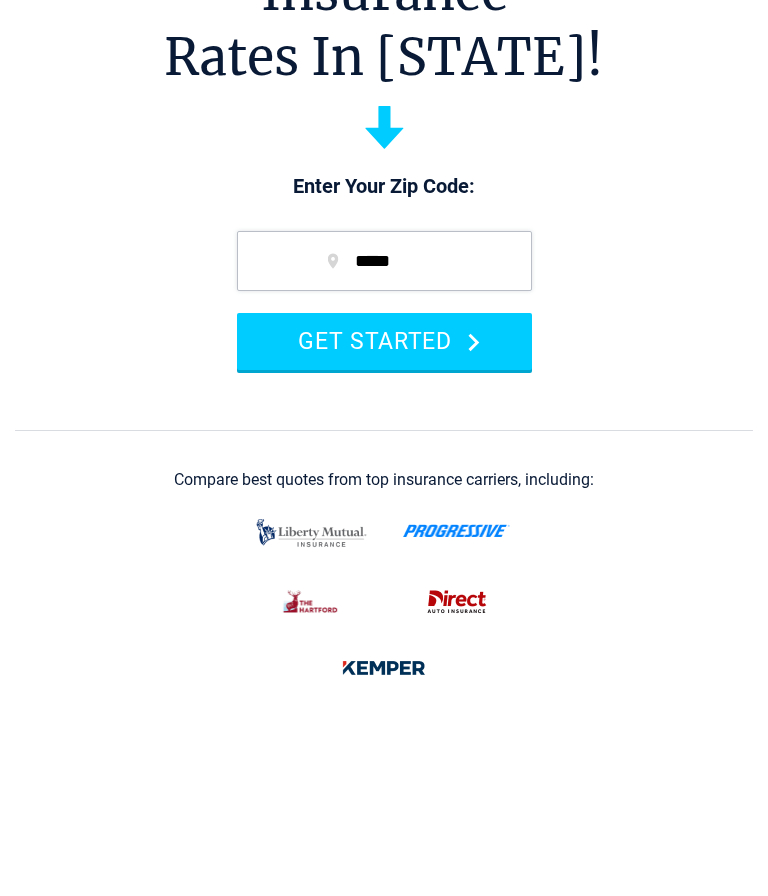 type on "*****" 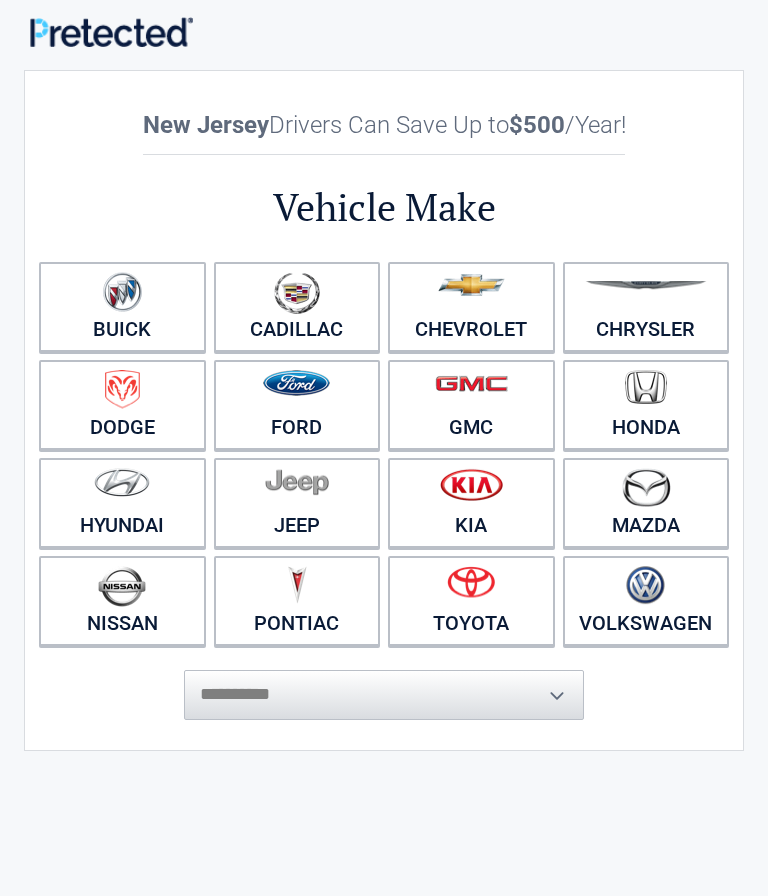 scroll, scrollTop: 0, scrollLeft: 0, axis: both 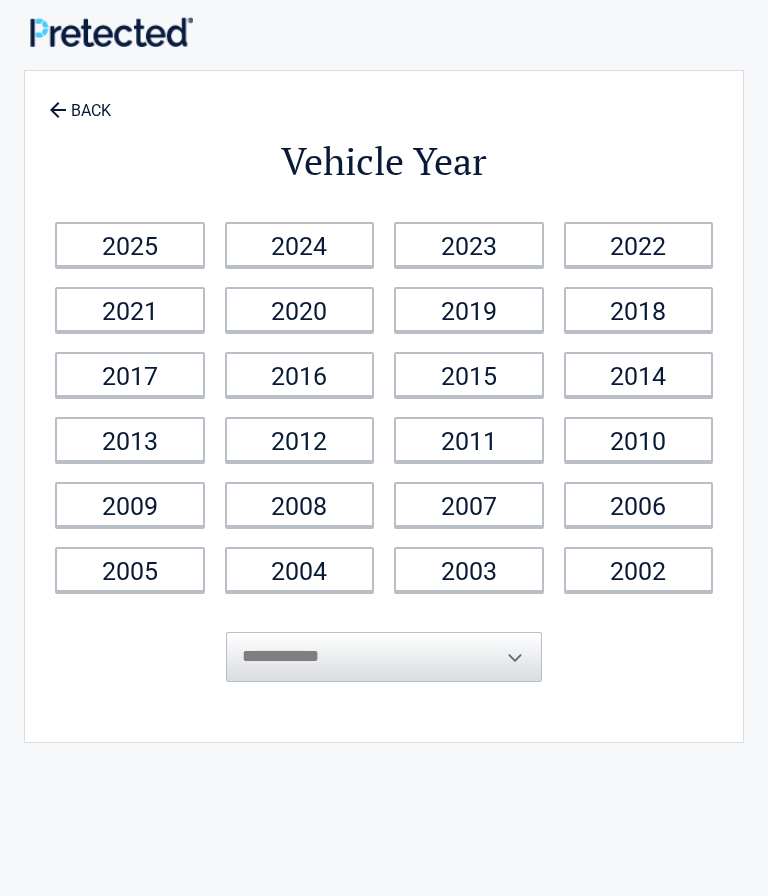 click on "2012" at bounding box center (300, 439) 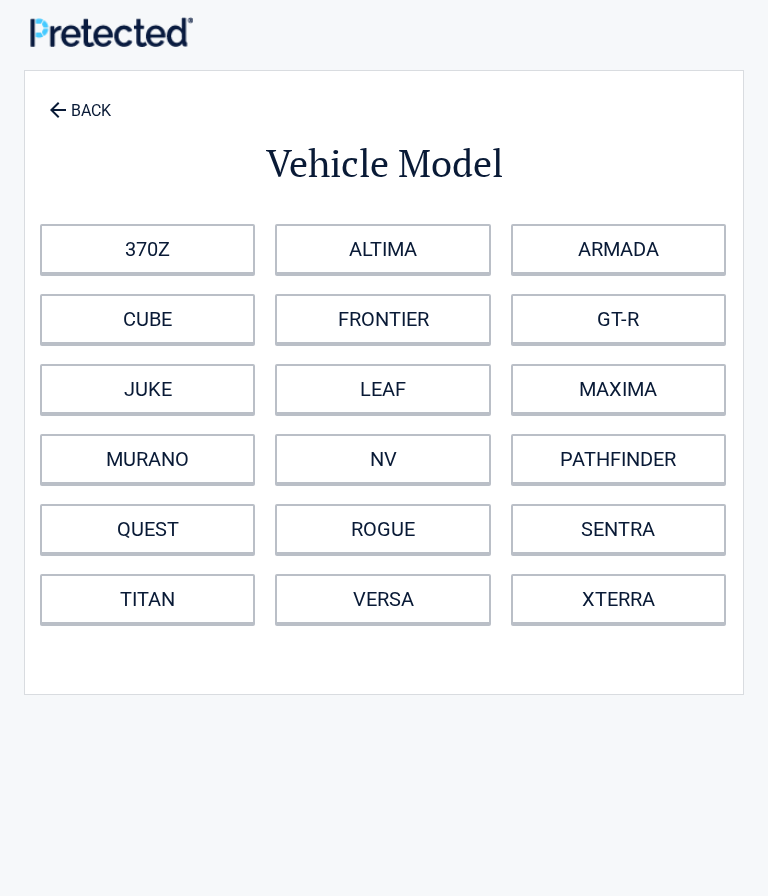 click on "SENTRA" at bounding box center [618, 529] 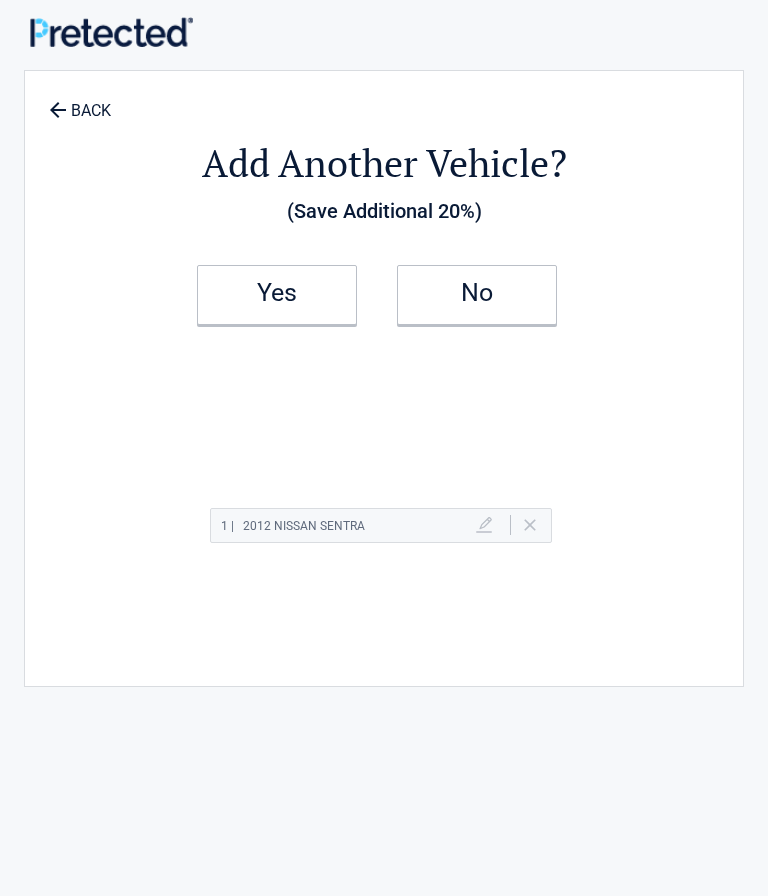 click on "No" at bounding box center (477, 293) 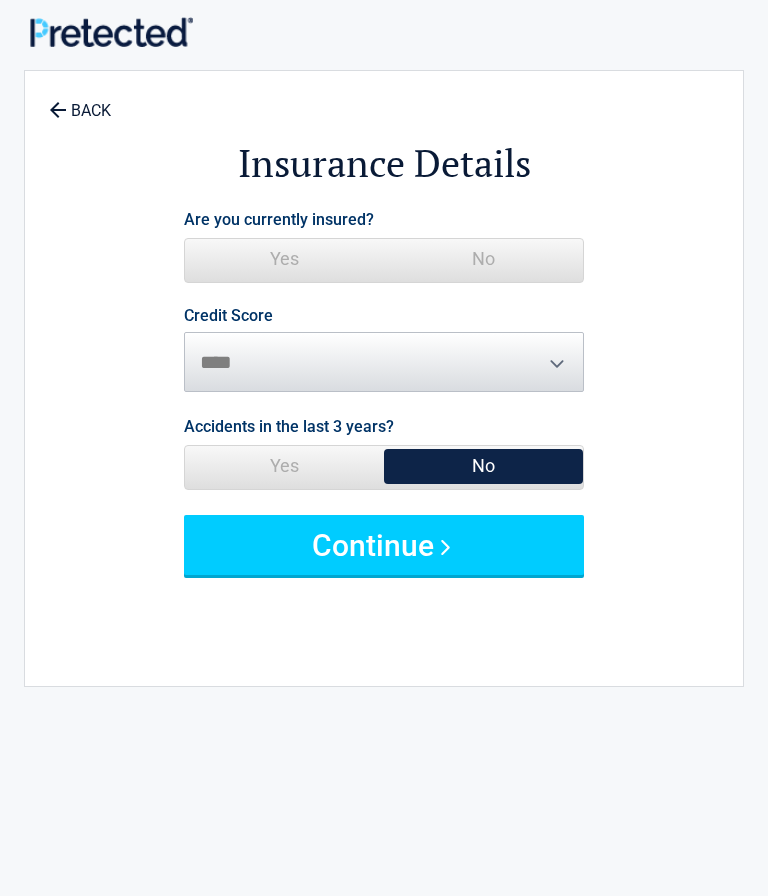 click on "No" at bounding box center [483, 259] 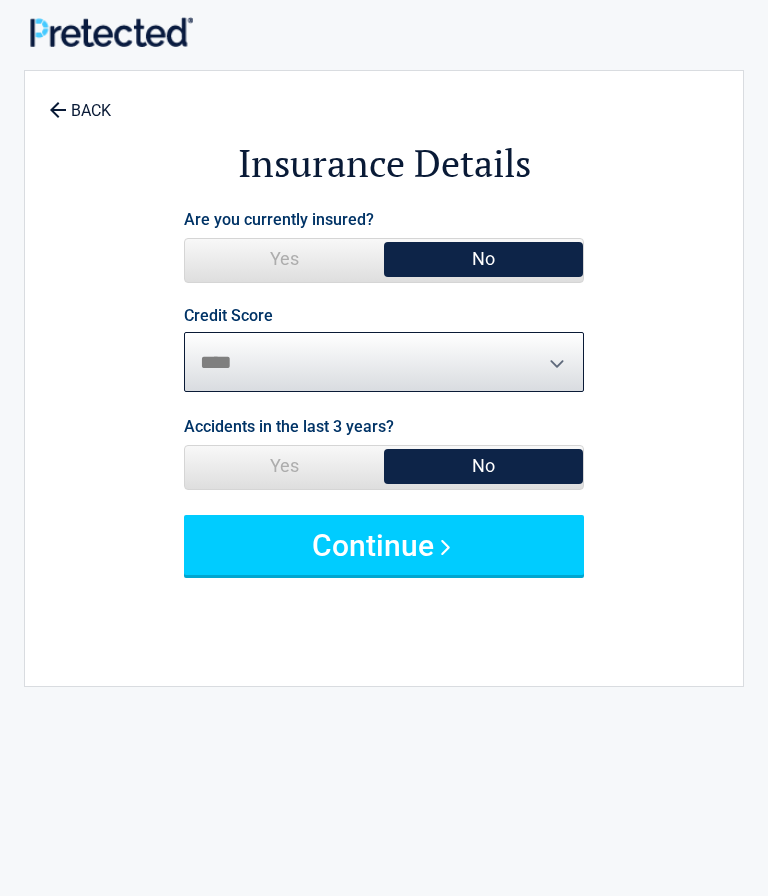 click on "*********
****
*******
****" at bounding box center [384, 362] 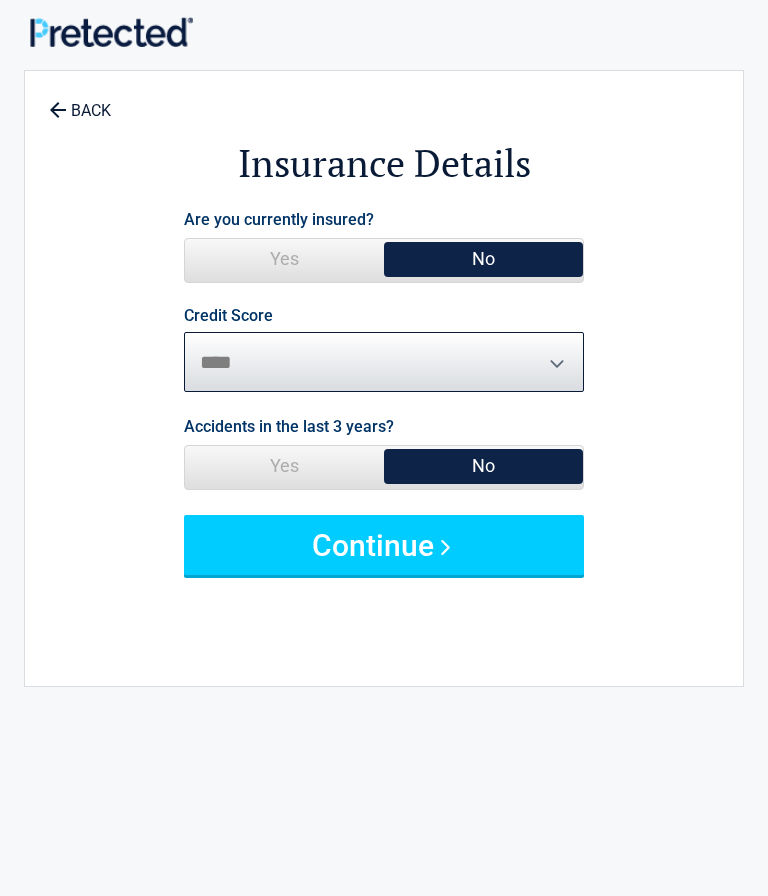select on "*******" 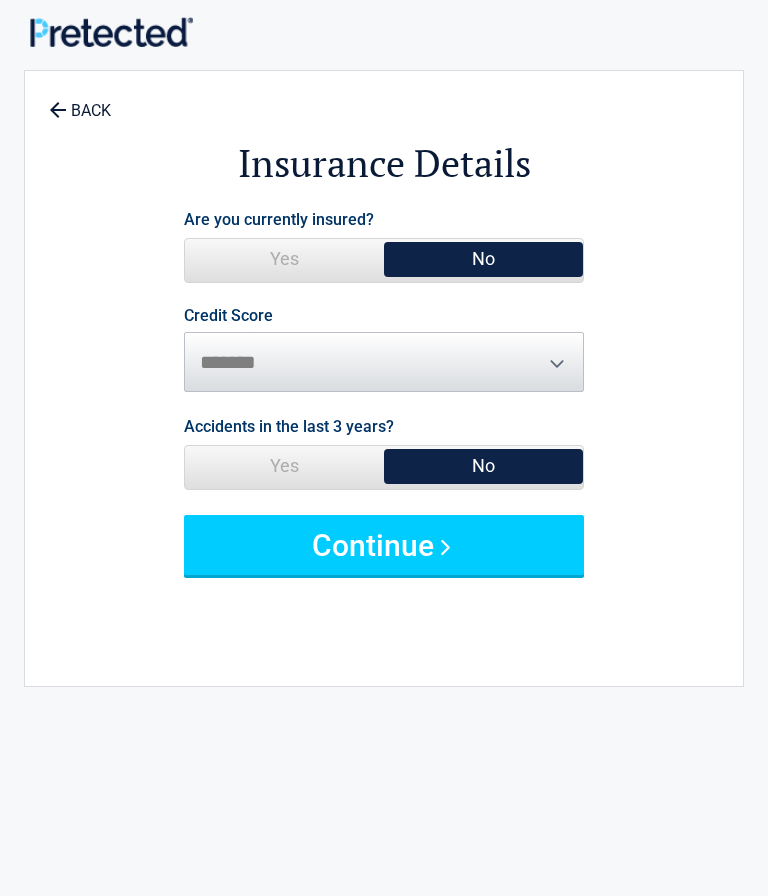 click on "No" at bounding box center [483, 466] 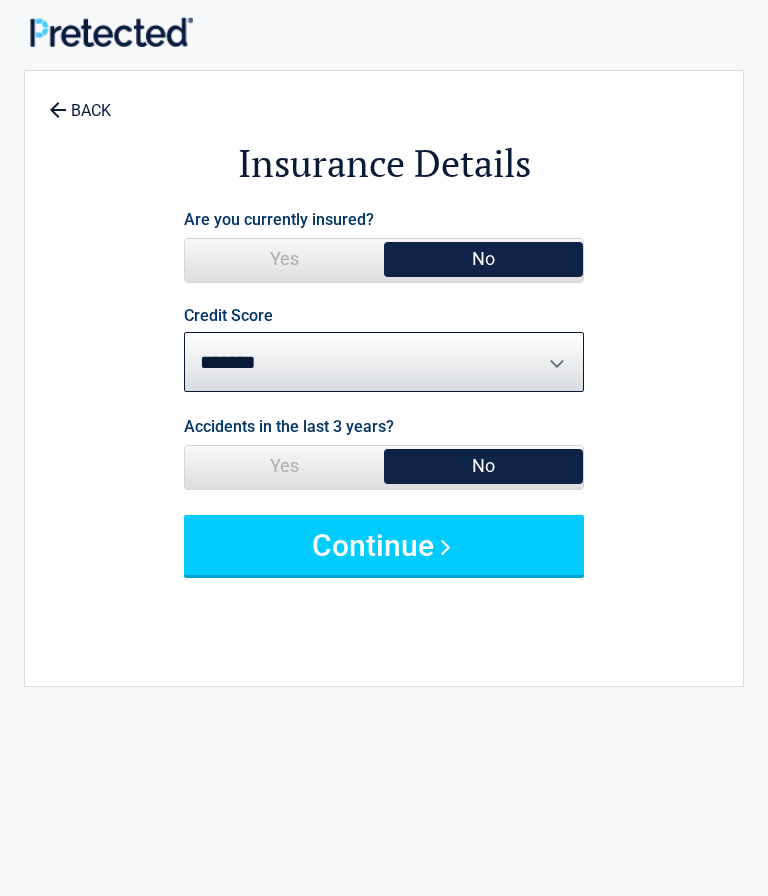 click on "Continue" at bounding box center [384, 545] 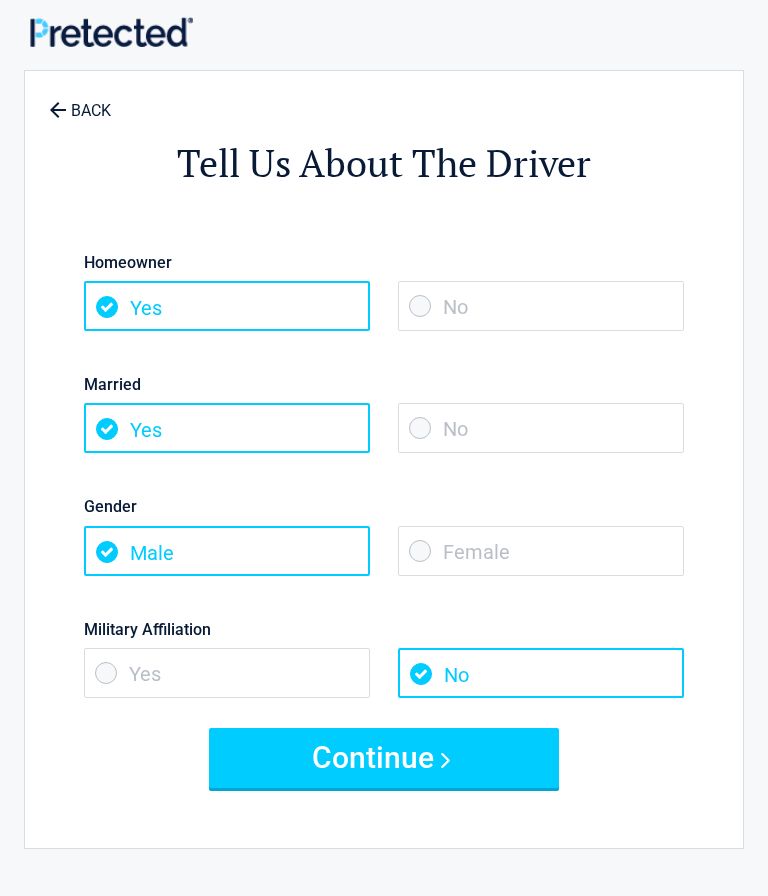 click on "No" at bounding box center [541, 306] 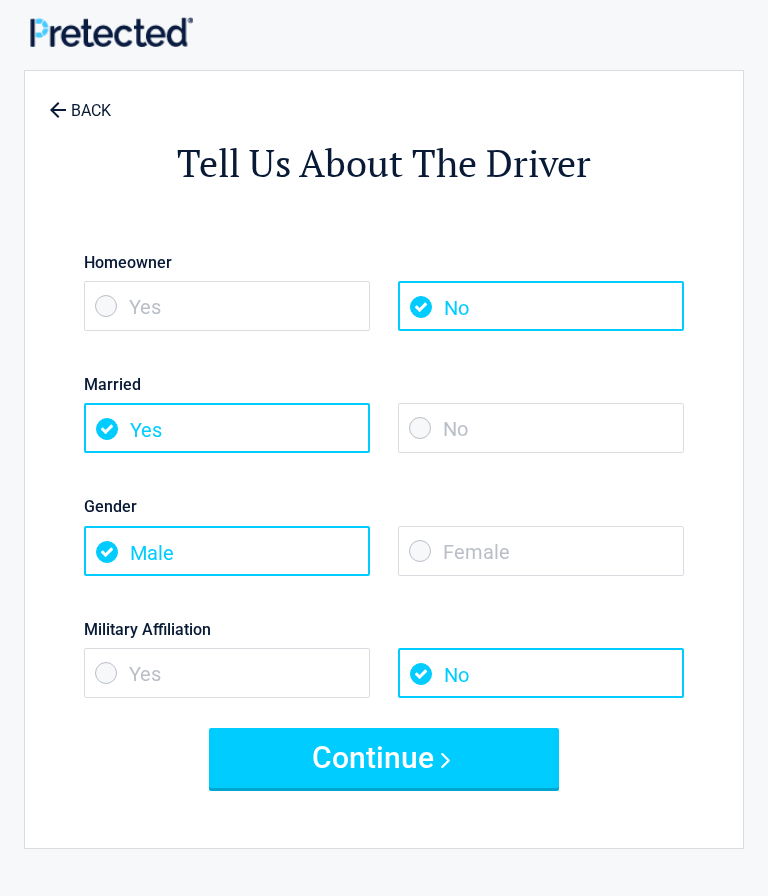 click on "No" at bounding box center (541, 428) 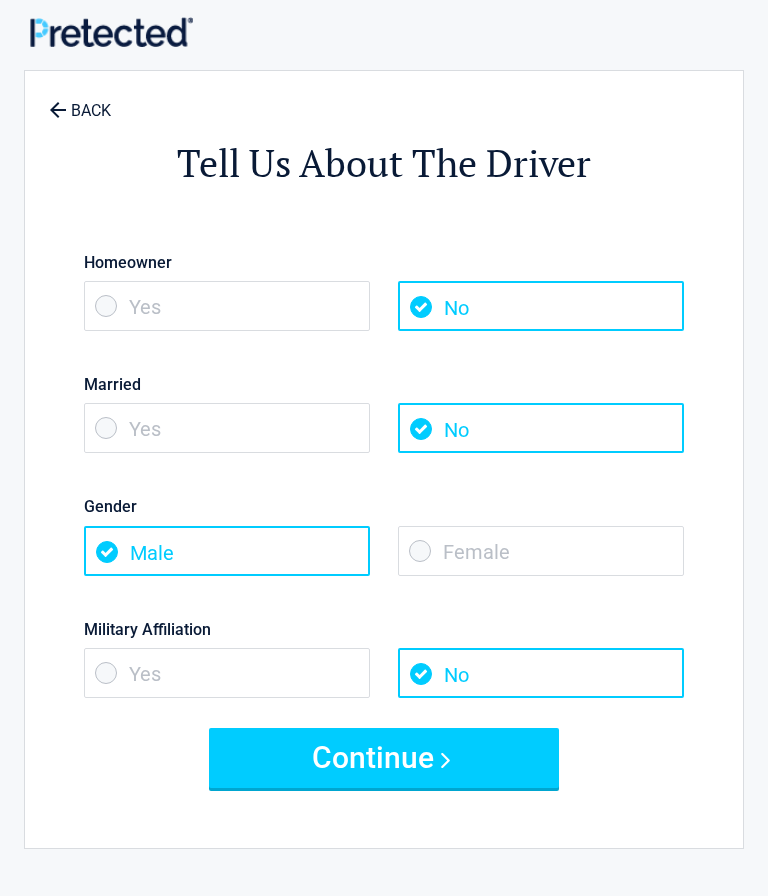 click on "Female" at bounding box center (541, 551) 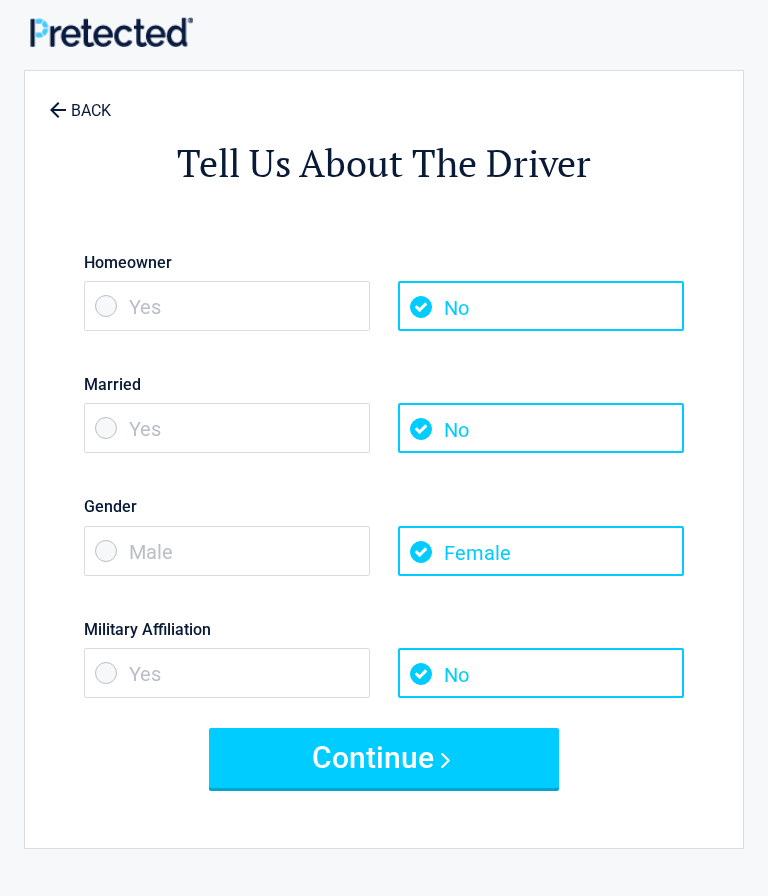 click on "Continue" at bounding box center (384, 758) 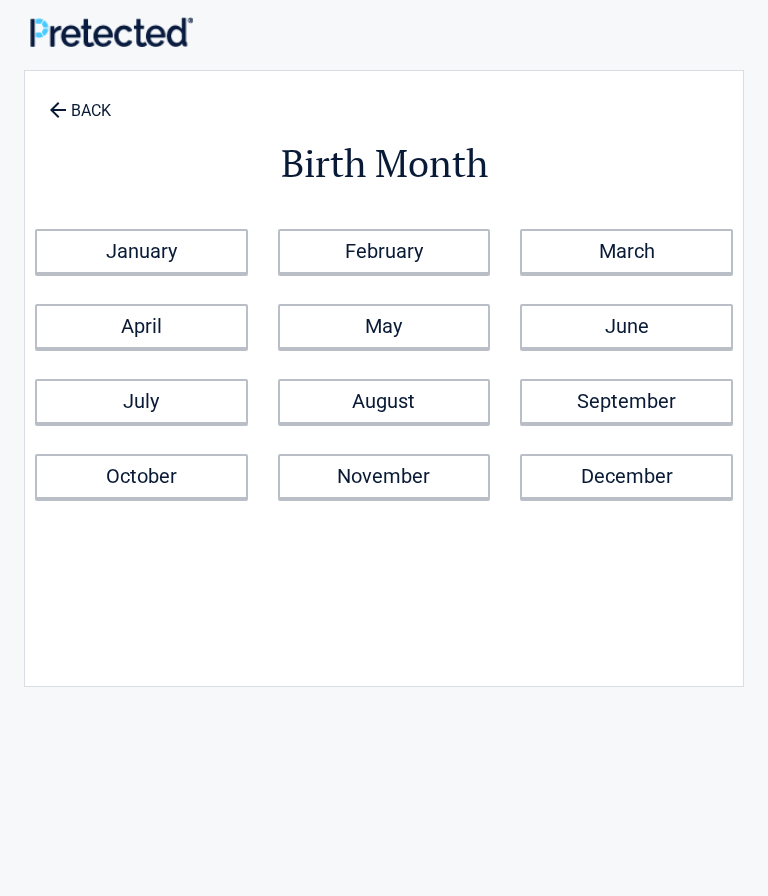 click on "October" at bounding box center (141, 476) 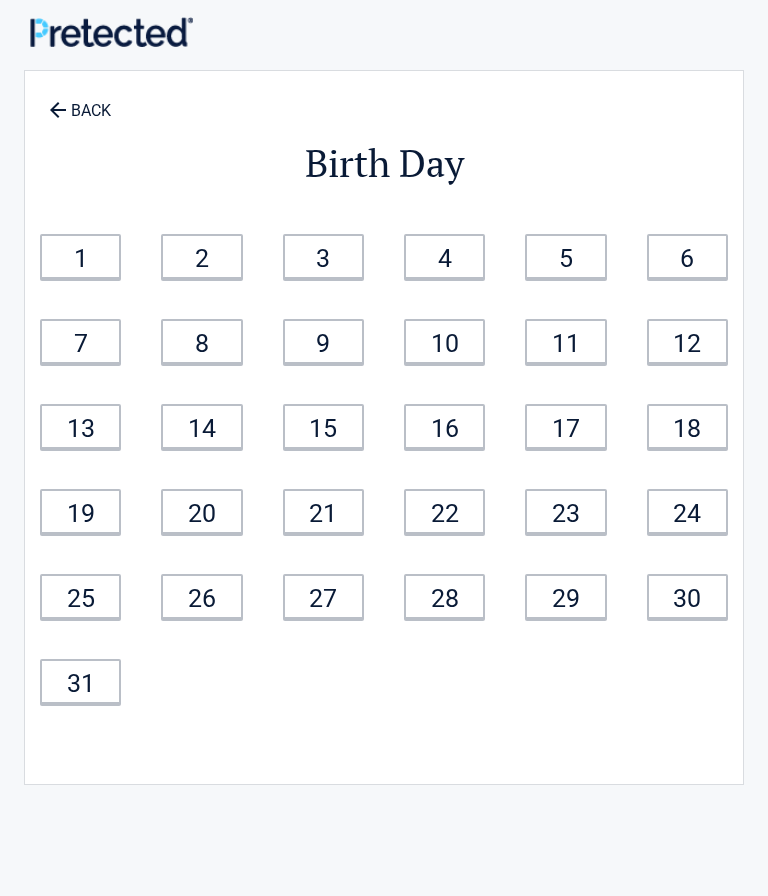 click on "20" at bounding box center (201, 511) 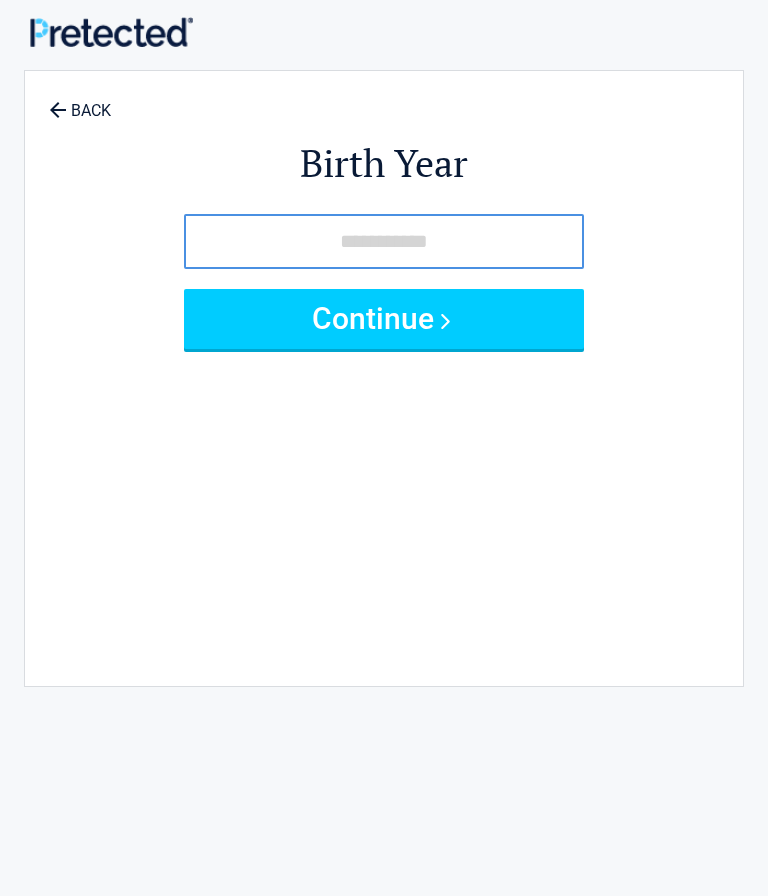 click at bounding box center (384, 241) 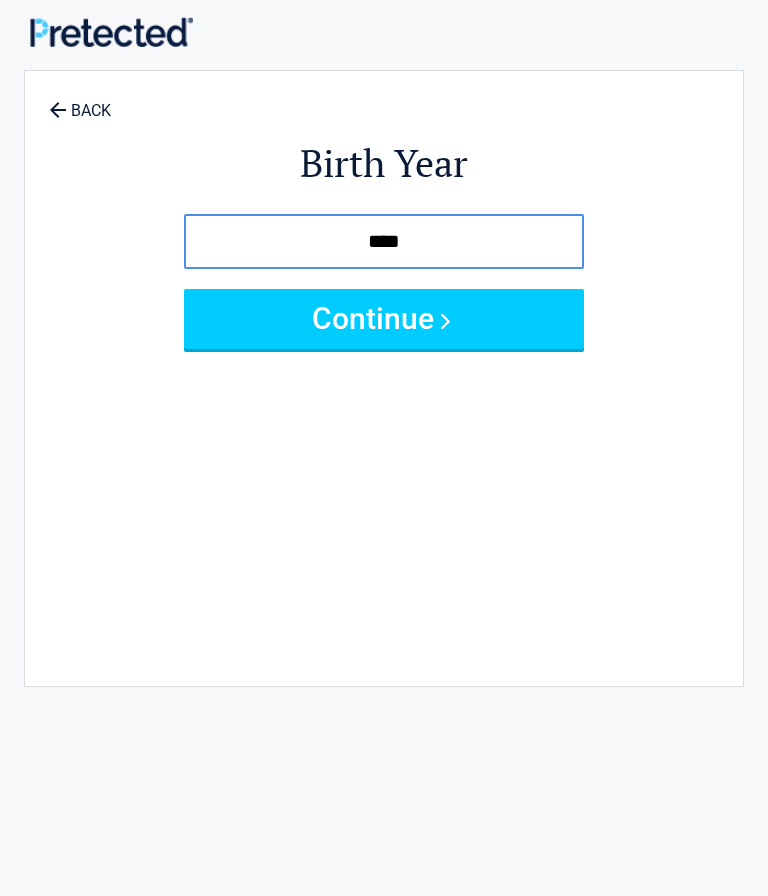 type on "****" 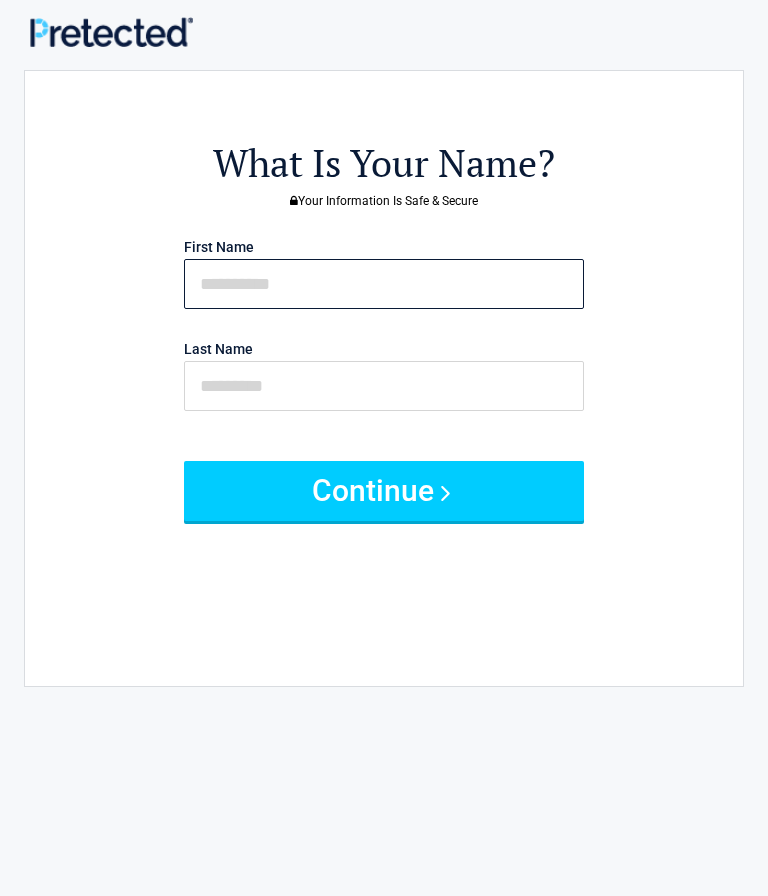 click at bounding box center [384, 284] 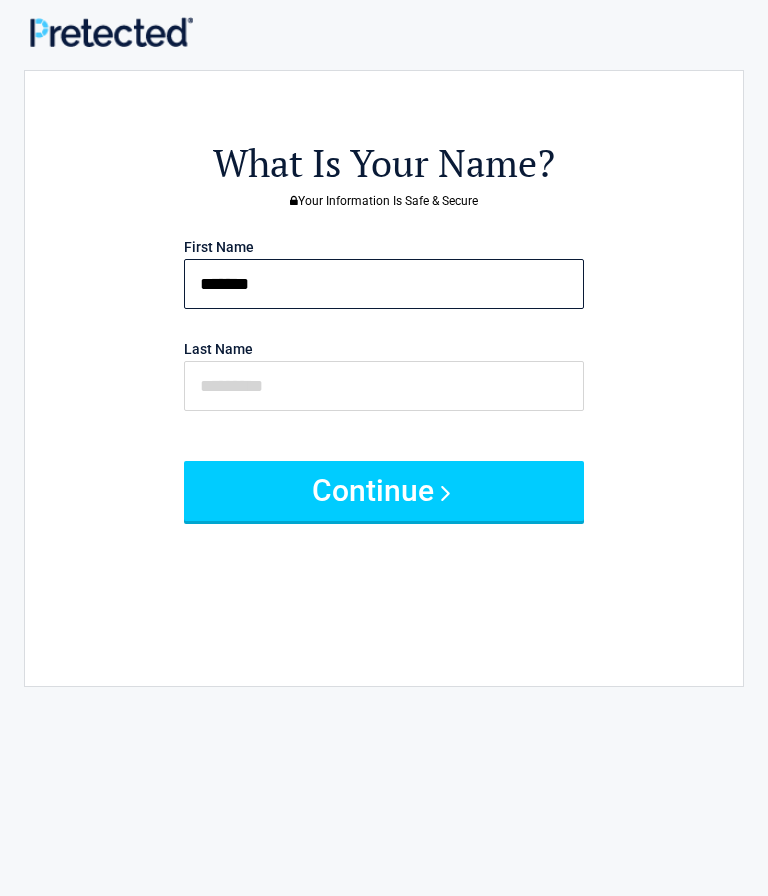 type on "*******" 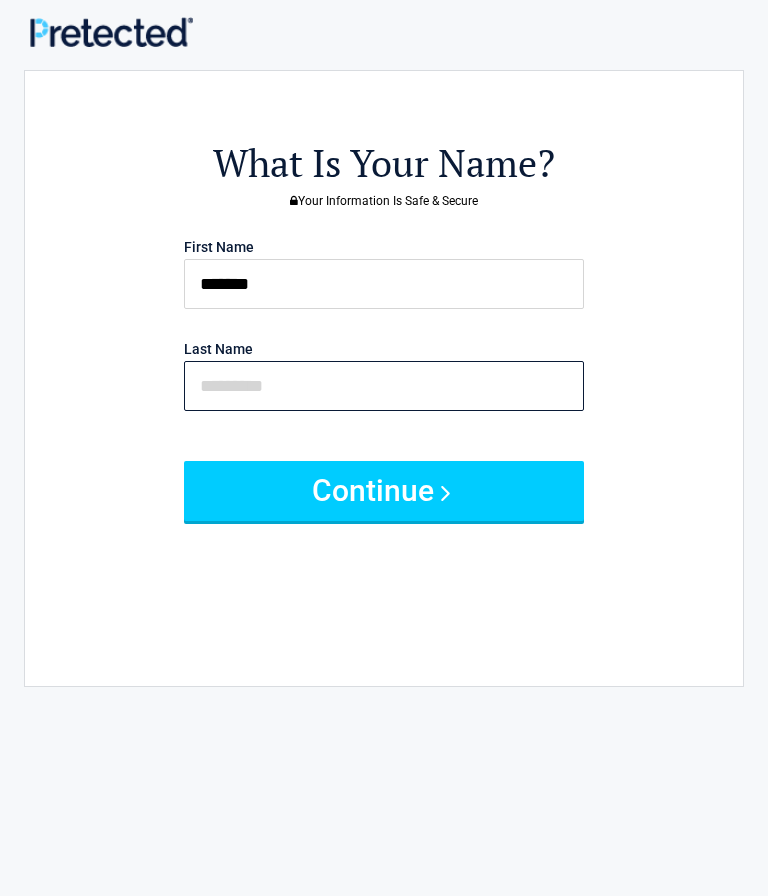 click at bounding box center (384, 386) 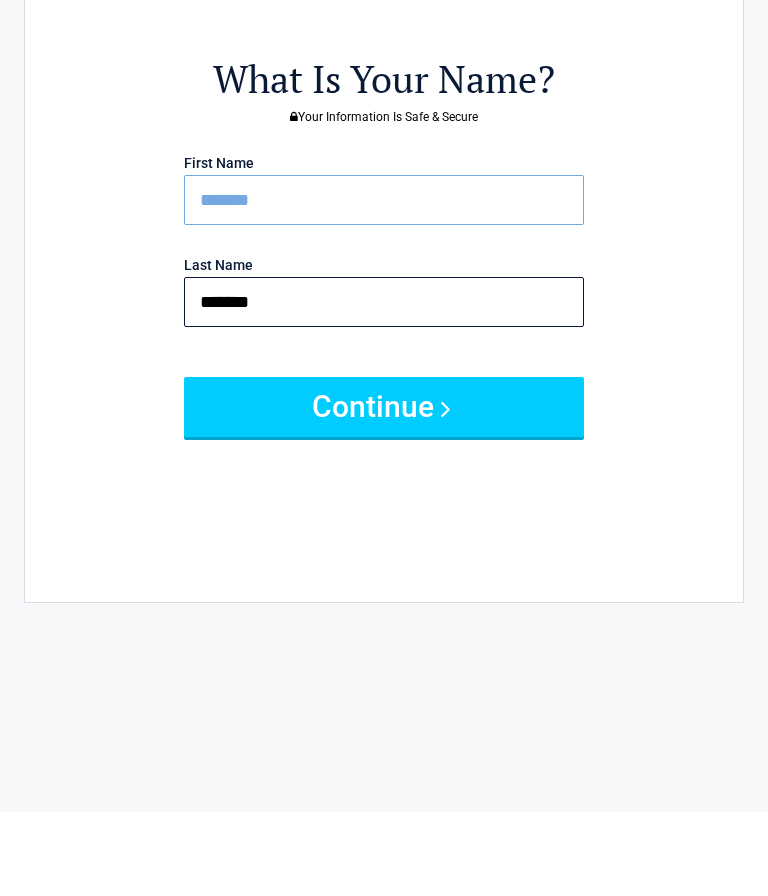 type on "*******" 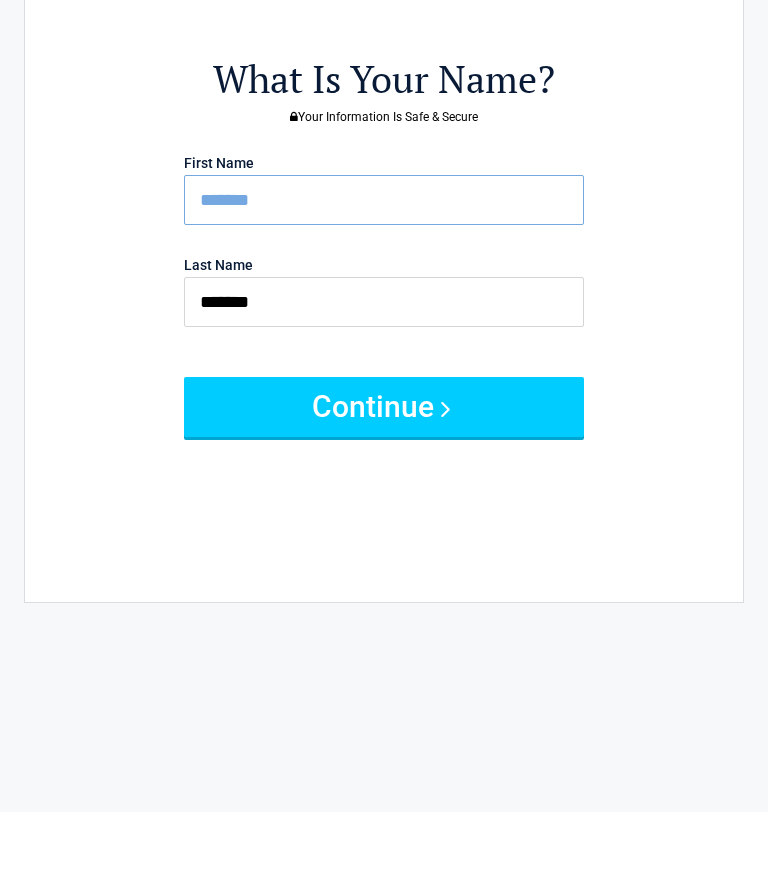click on "Continue" at bounding box center (384, 491) 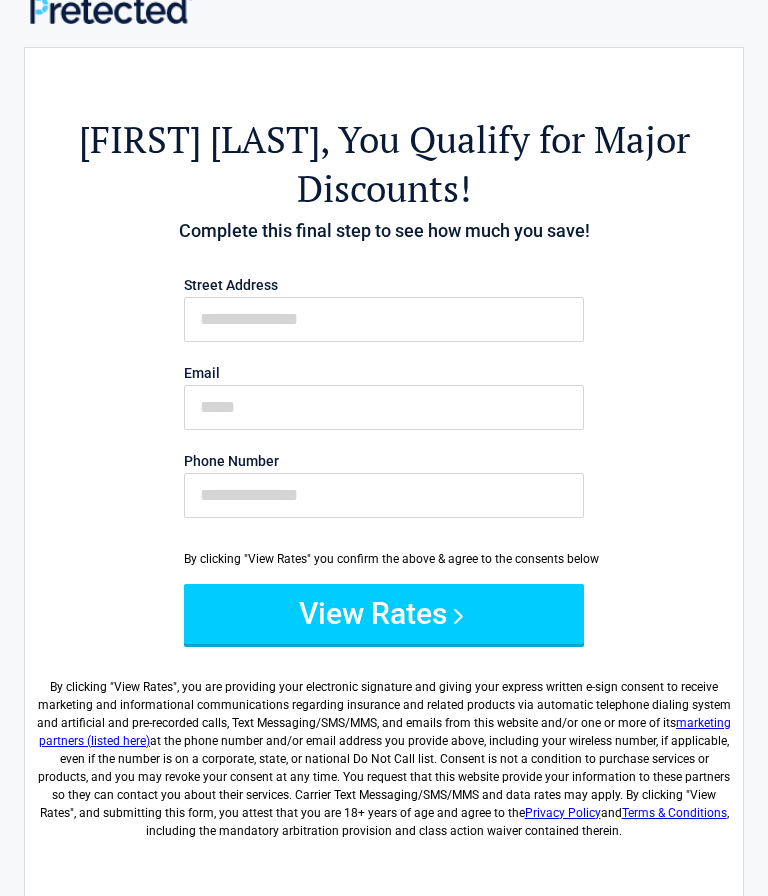 scroll, scrollTop: 0, scrollLeft: 0, axis: both 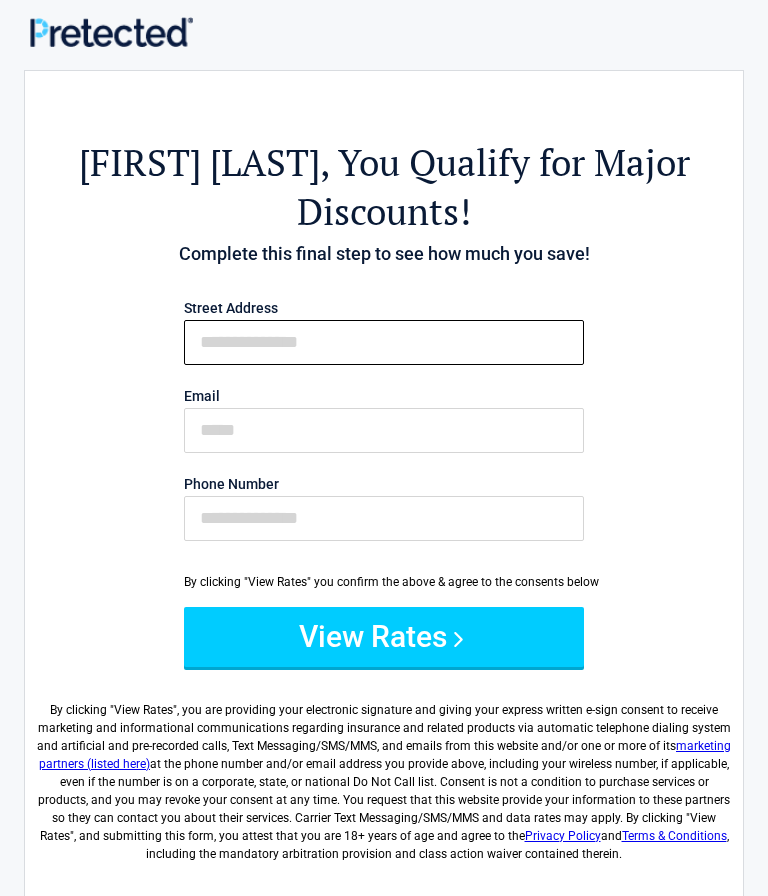 click on "First Name" at bounding box center [384, 342] 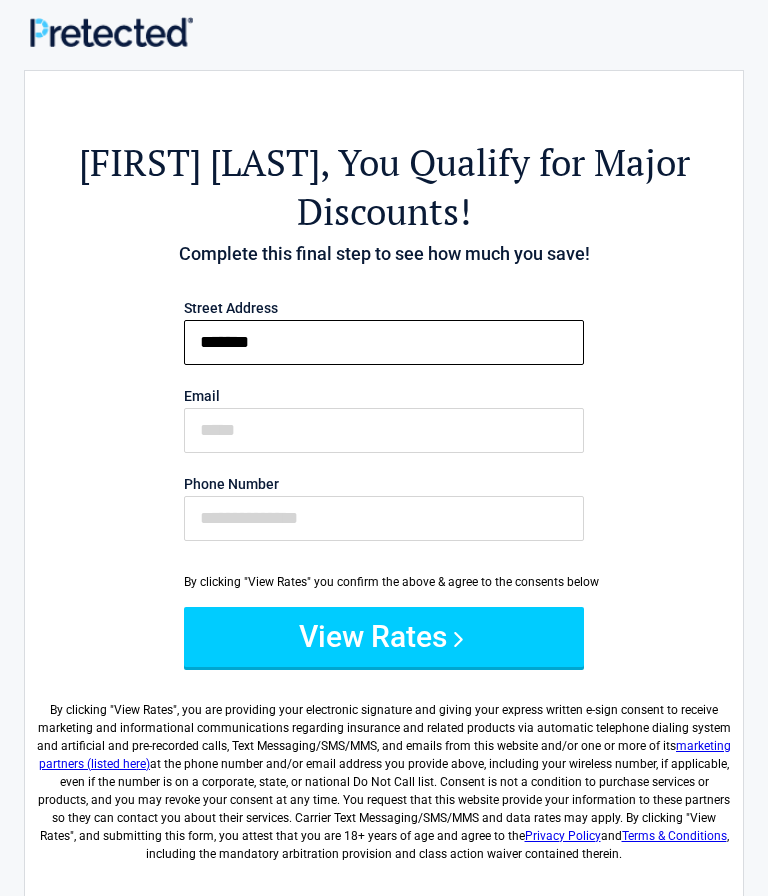 type on "*******" 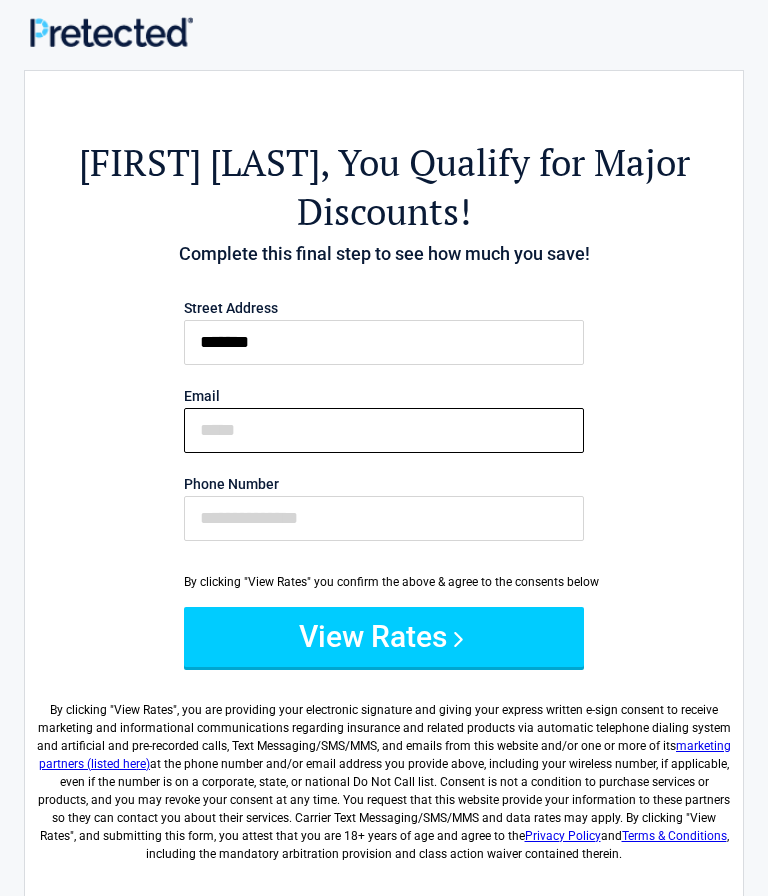 click on "Email" at bounding box center [384, 430] 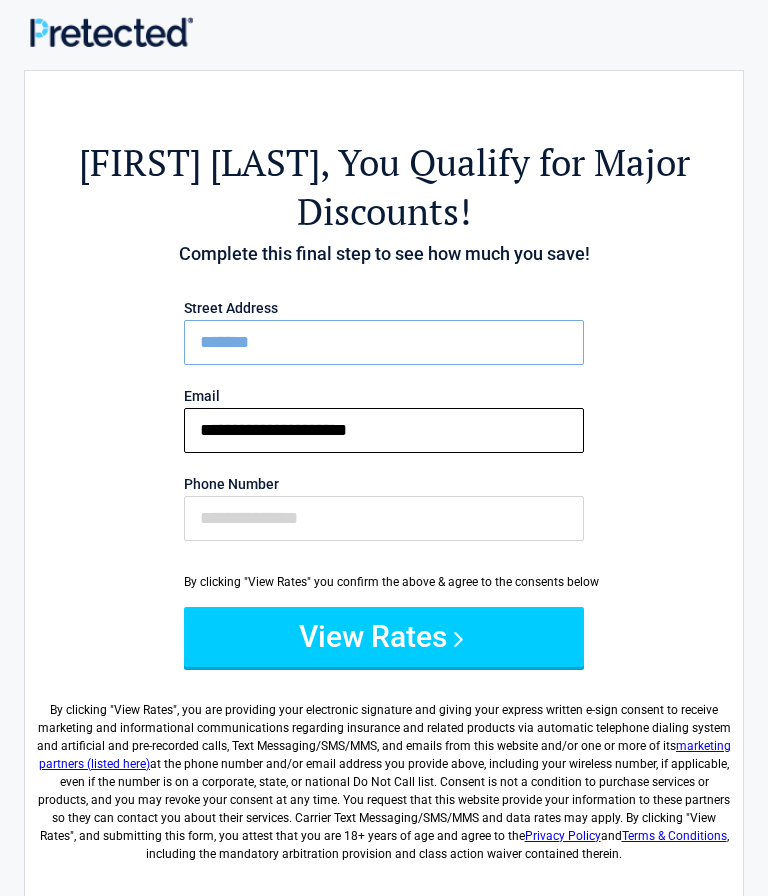 type on "**********" 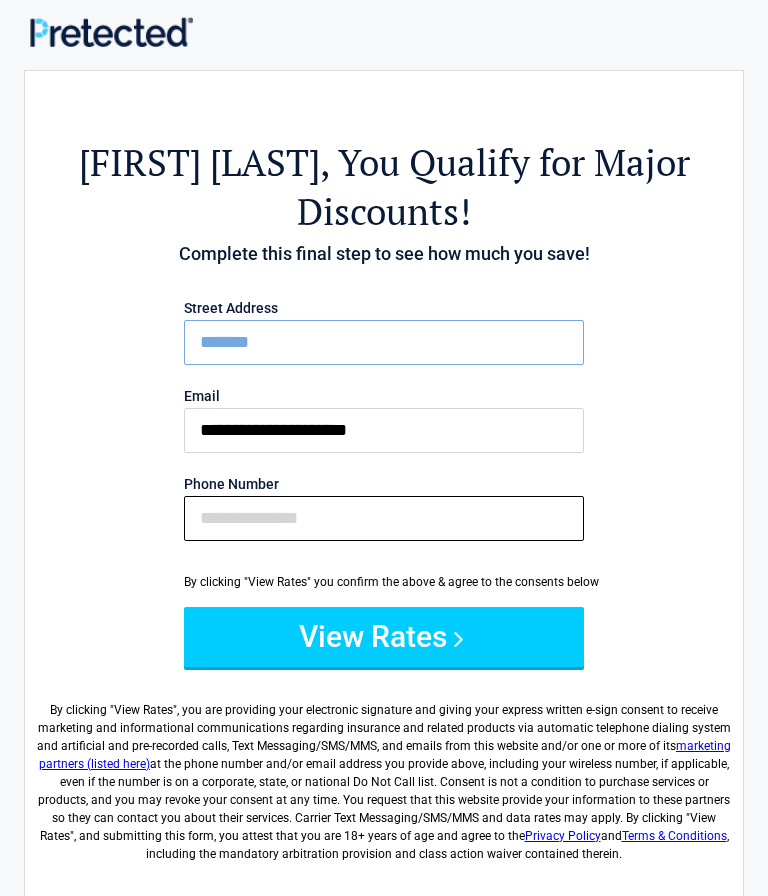 click on "Phone Number" at bounding box center (384, 518) 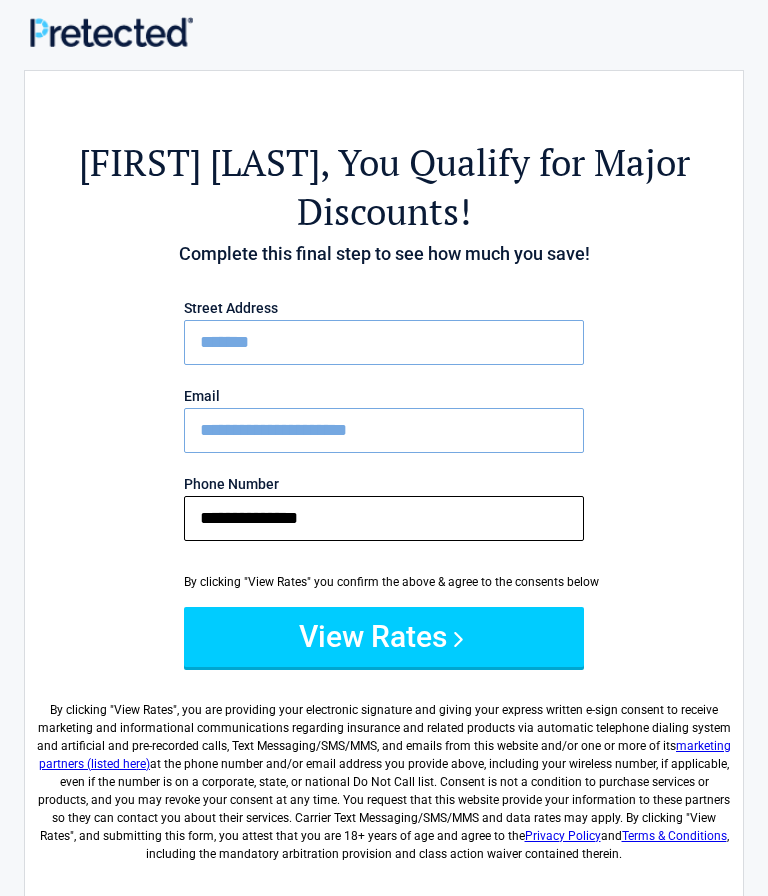 type on "**********" 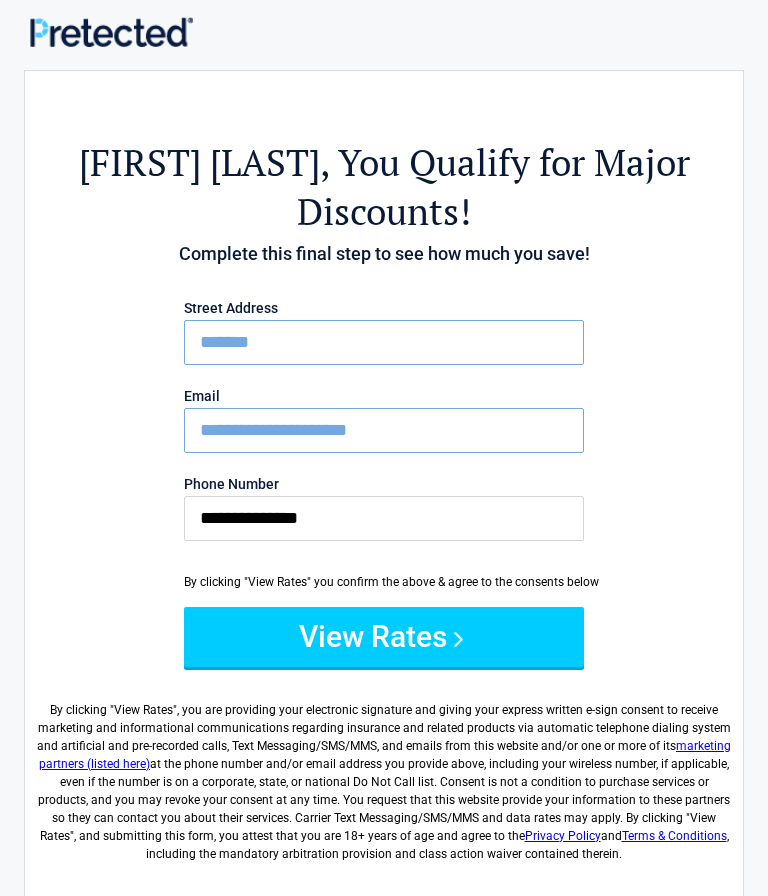 click on "*******" at bounding box center [384, 342] 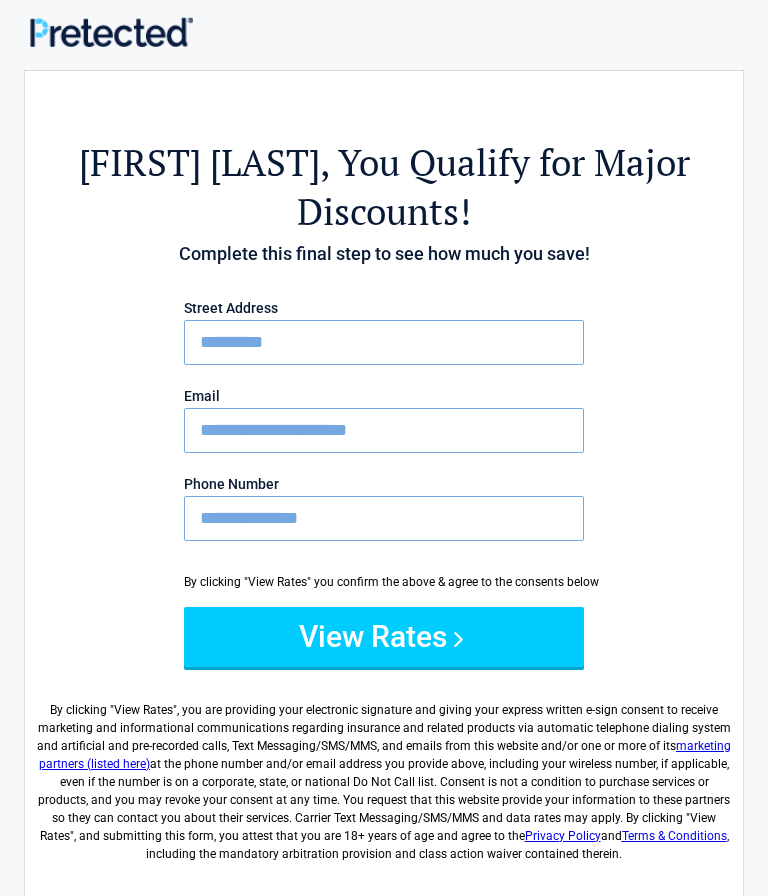 click on "View Rates" at bounding box center (384, 637) 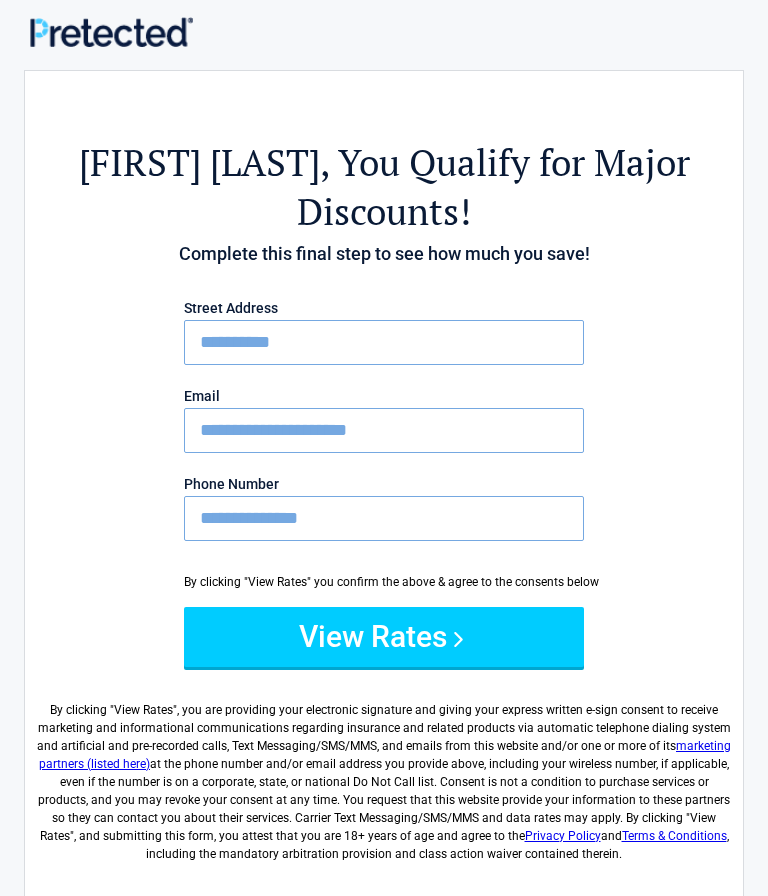 scroll, scrollTop: 85, scrollLeft: 0, axis: vertical 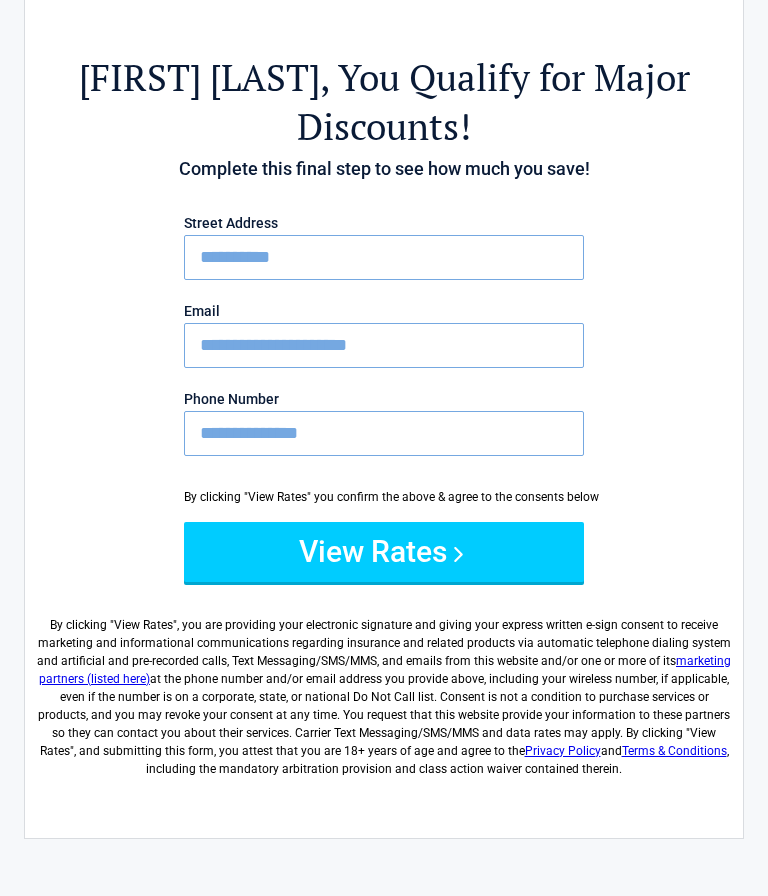 click on "**********" at bounding box center [384, 257] 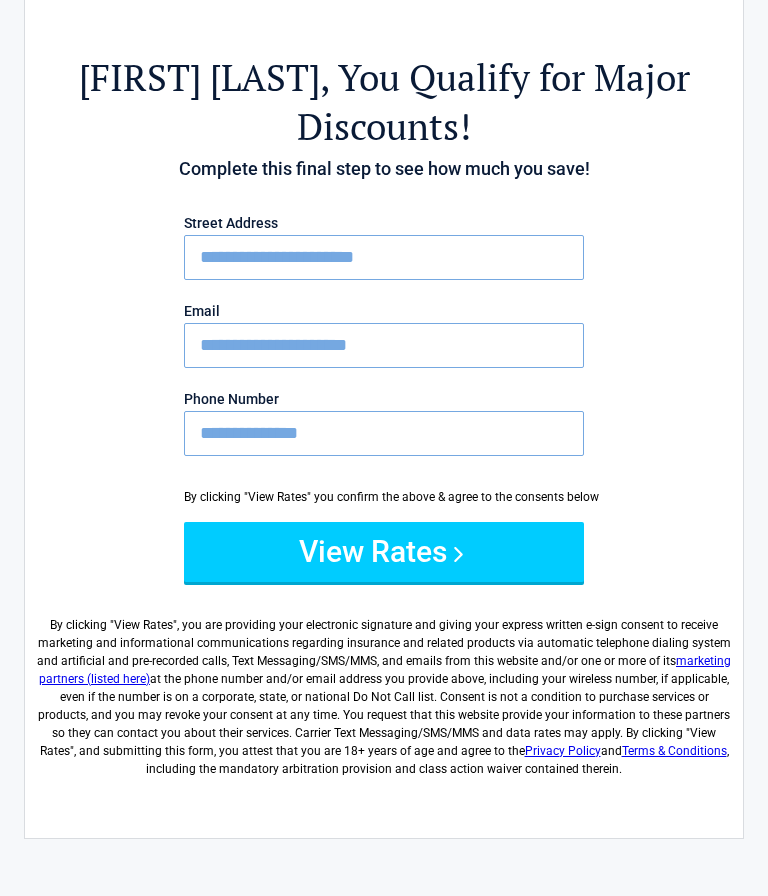 scroll, scrollTop: 0, scrollLeft: 0, axis: both 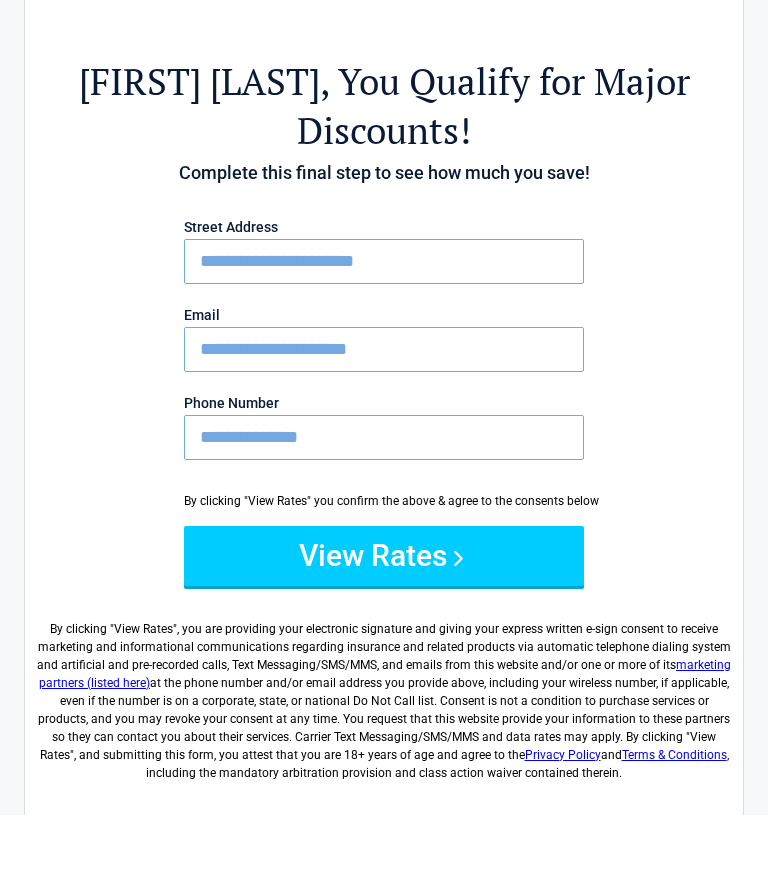 type on "**********" 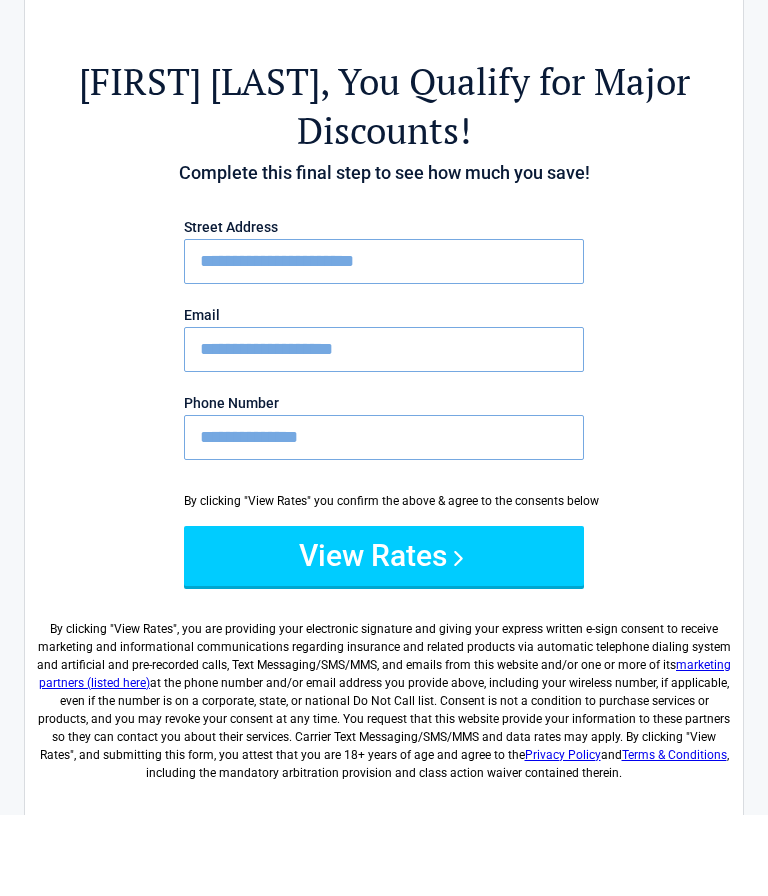 type on "**********" 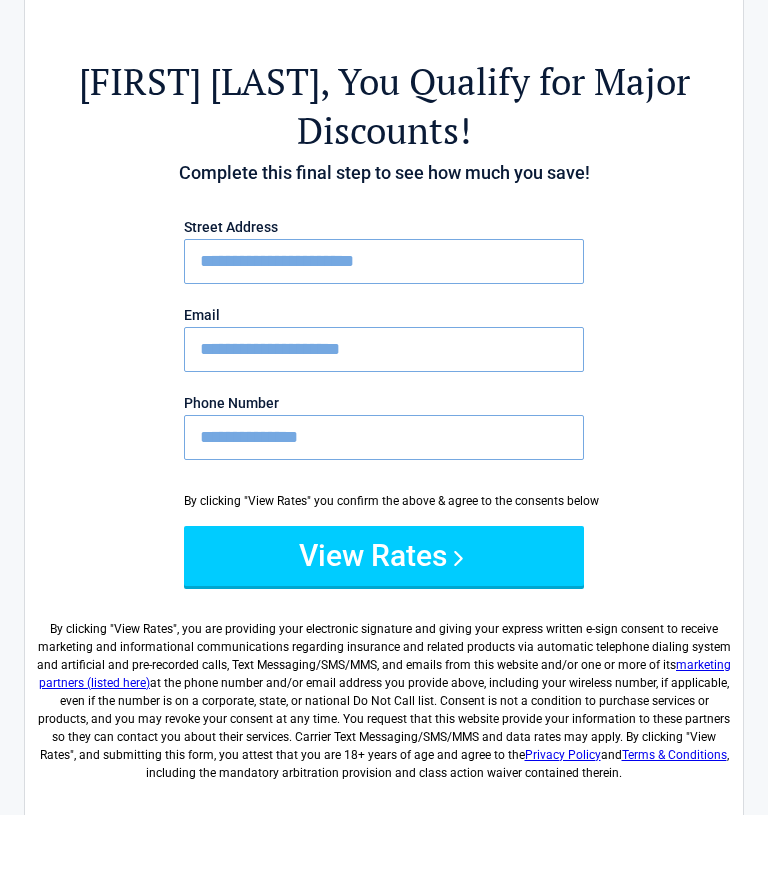 scroll, scrollTop: 81, scrollLeft: 0, axis: vertical 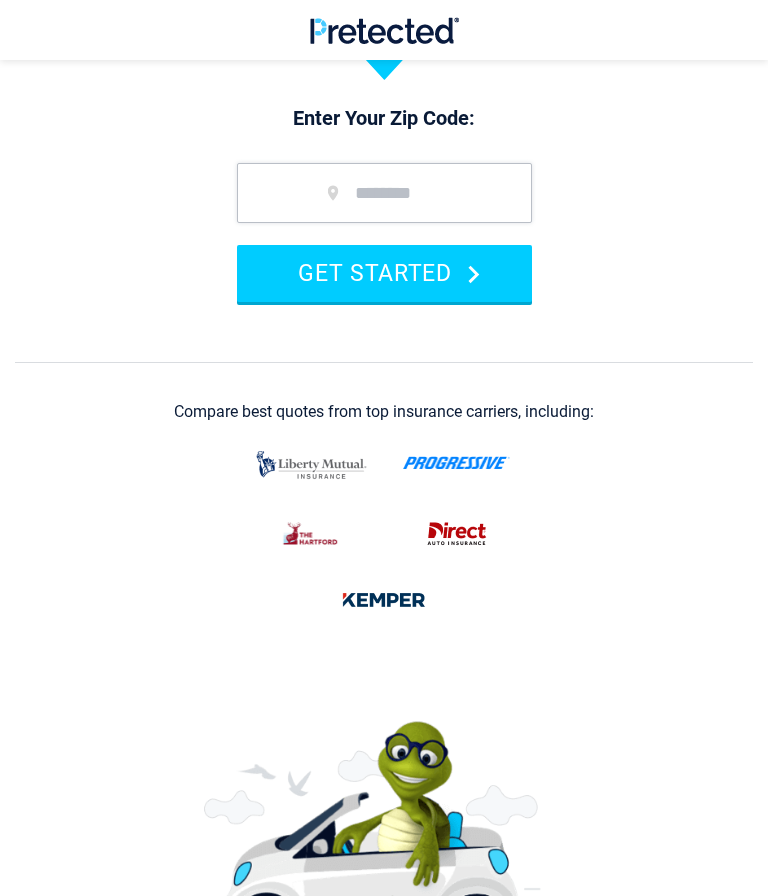 click at bounding box center [384, 193] 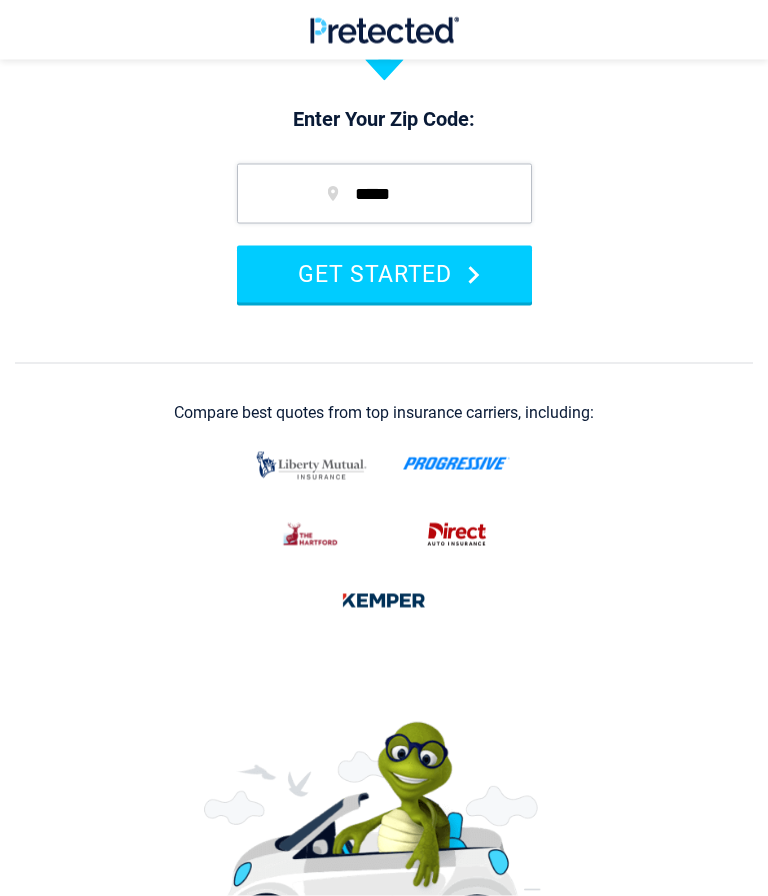 type on "*****" 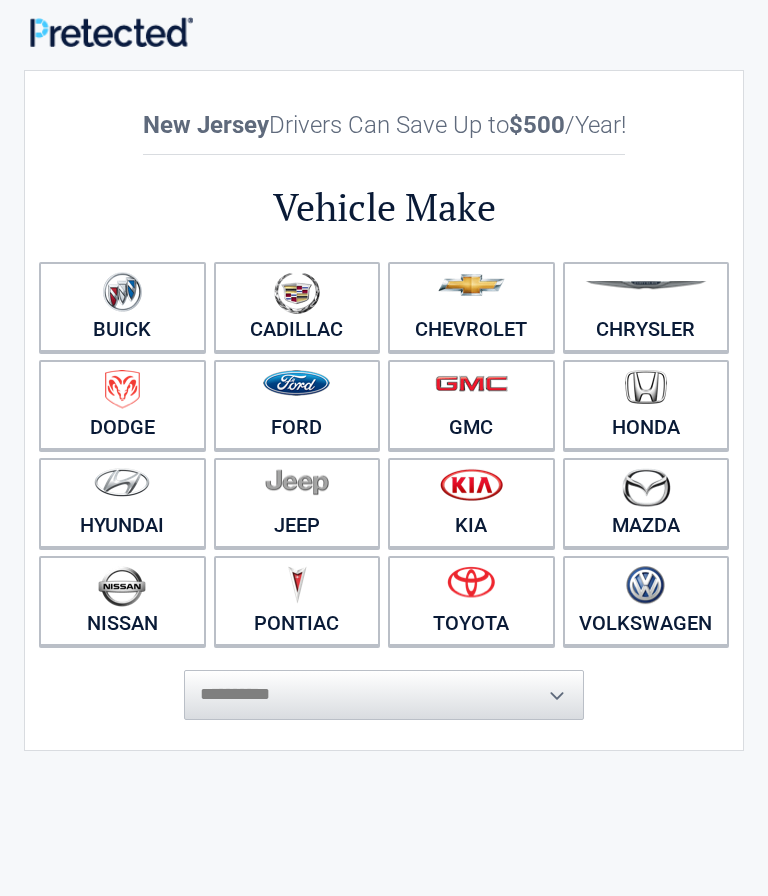 scroll, scrollTop: 0, scrollLeft: 0, axis: both 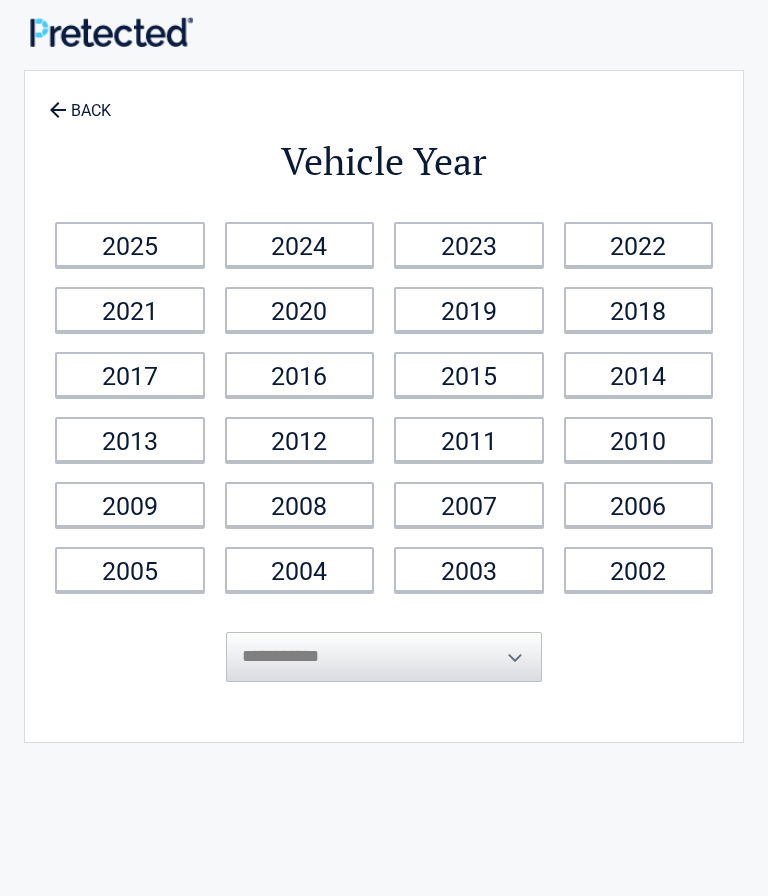 click on "2012" at bounding box center (300, 439) 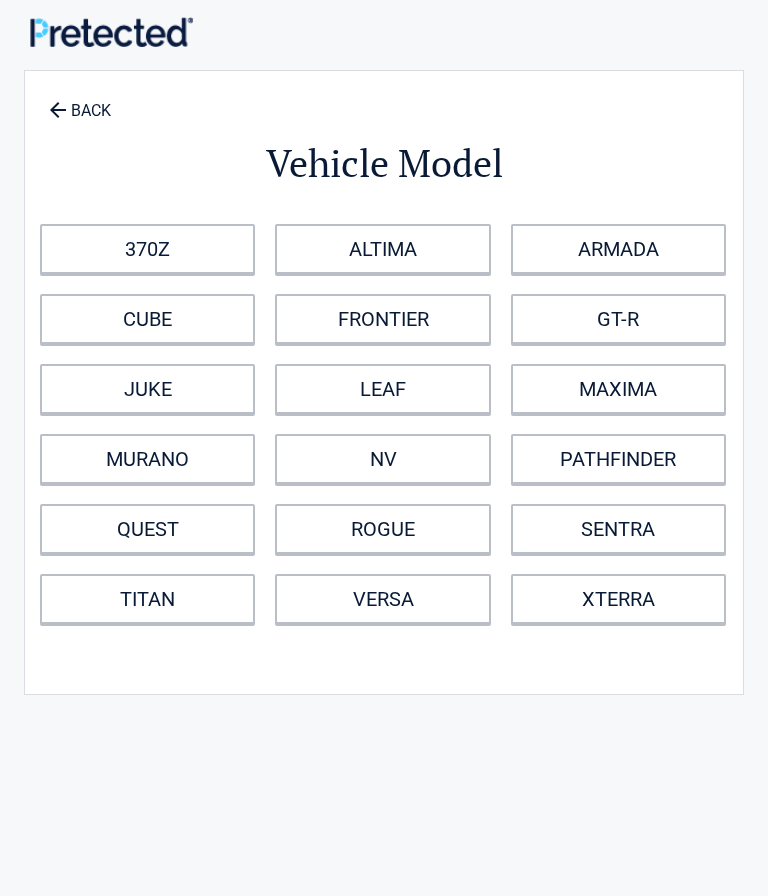 click on "SENTRA" at bounding box center [618, 529] 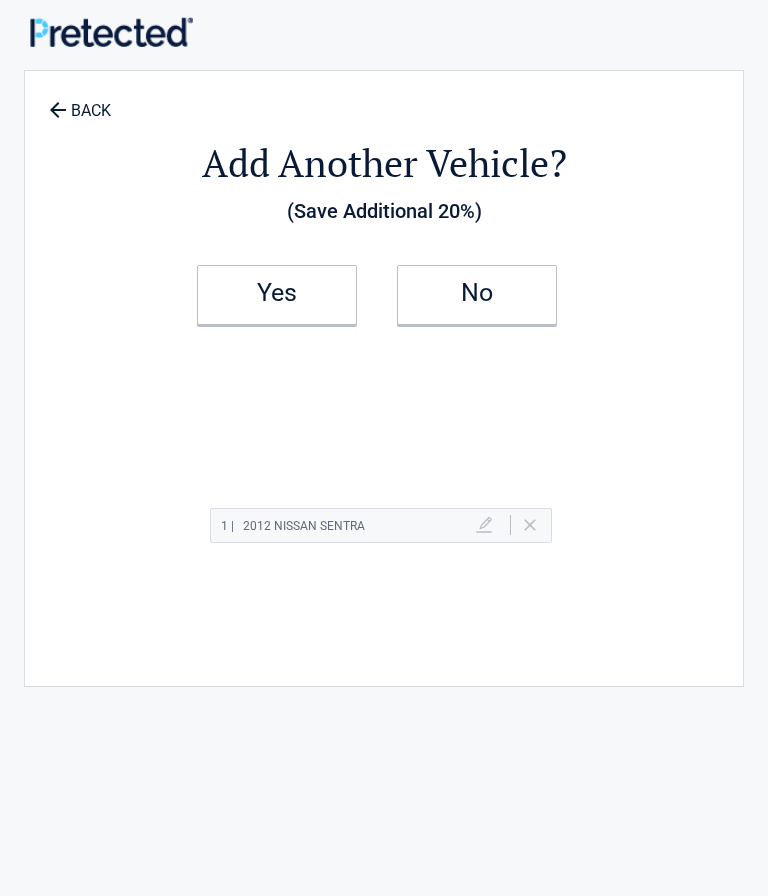 click on "No" at bounding box center (477, 293) 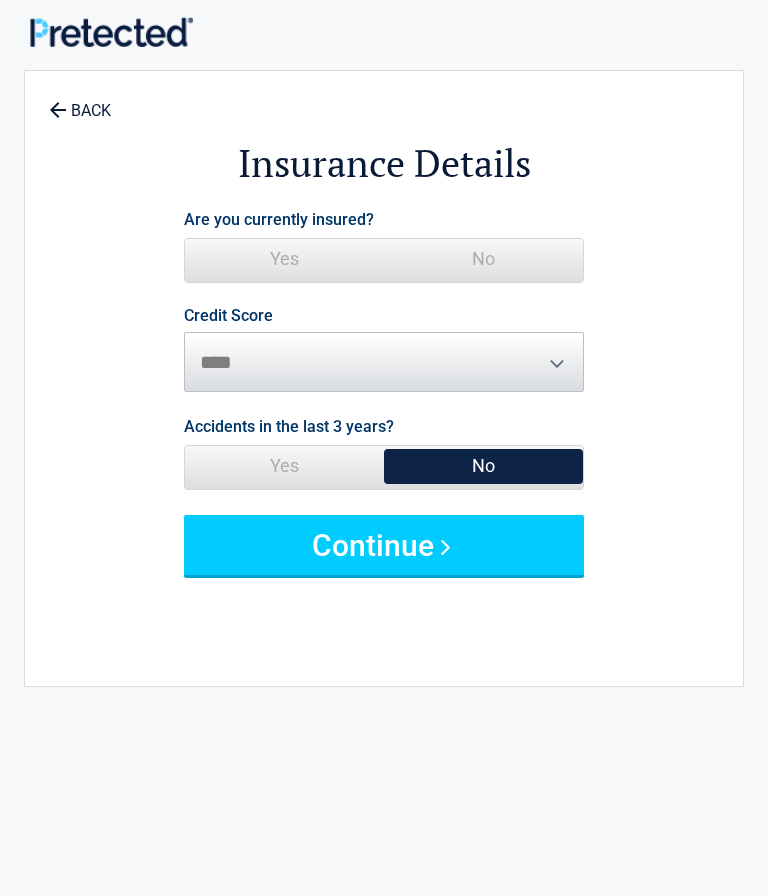 click on "No" at bounding box center [483, 259] 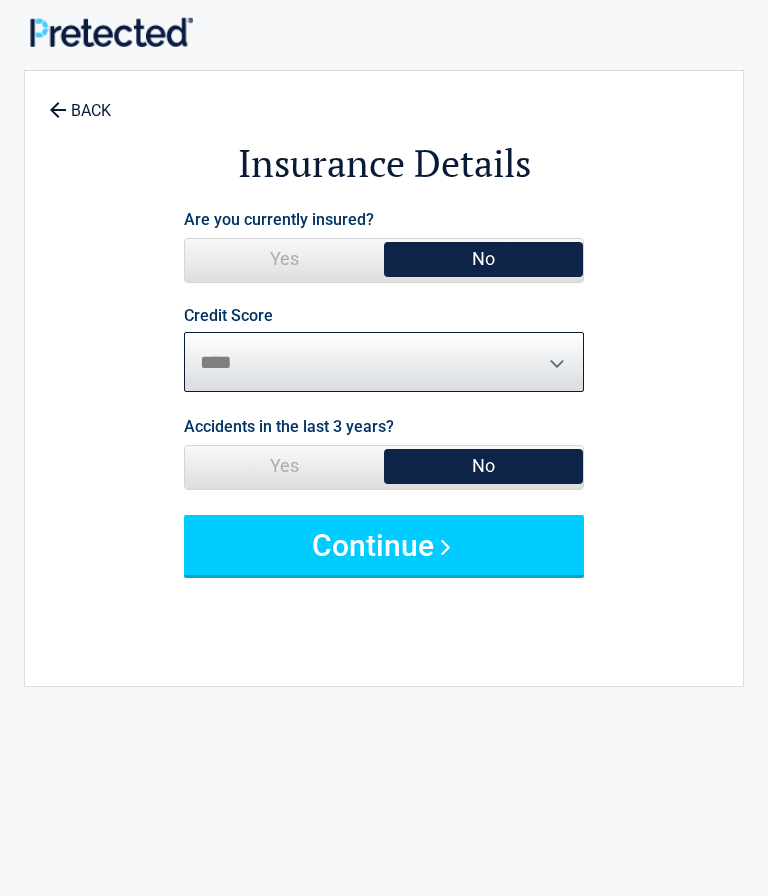 click on "*********
****
*******
****" at bounding box center [384, 362] 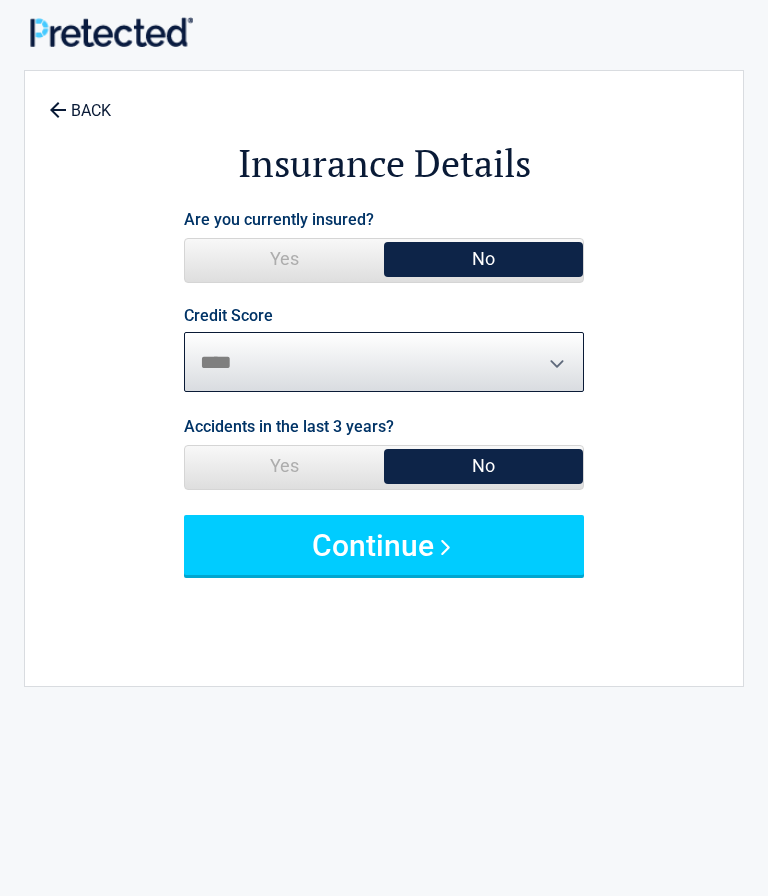 select on "*******" 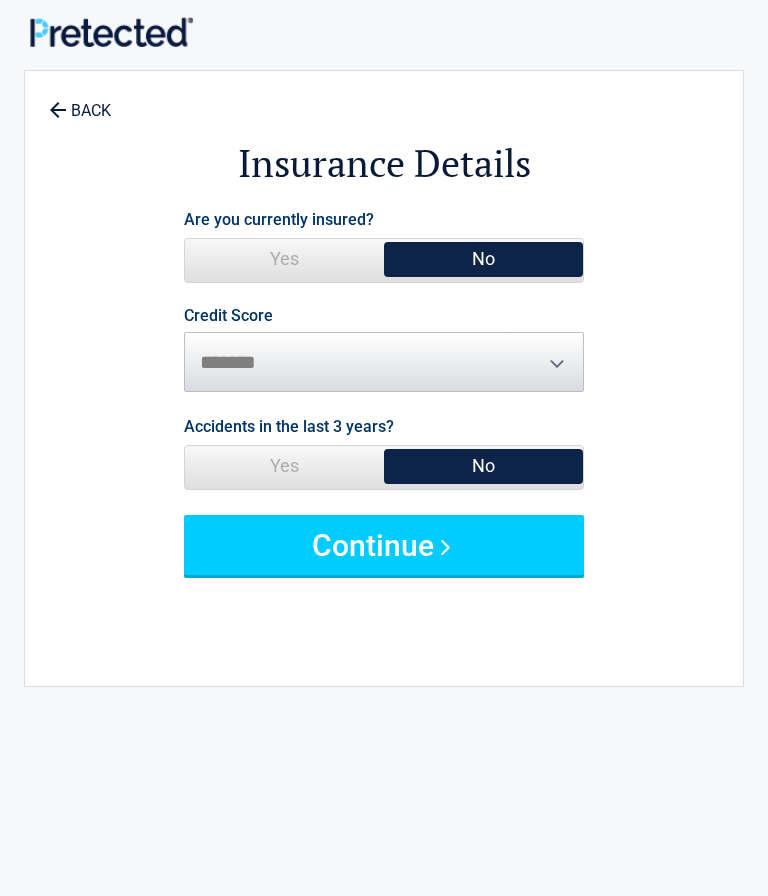 click on "Continue" at bounding box center [384, 545] 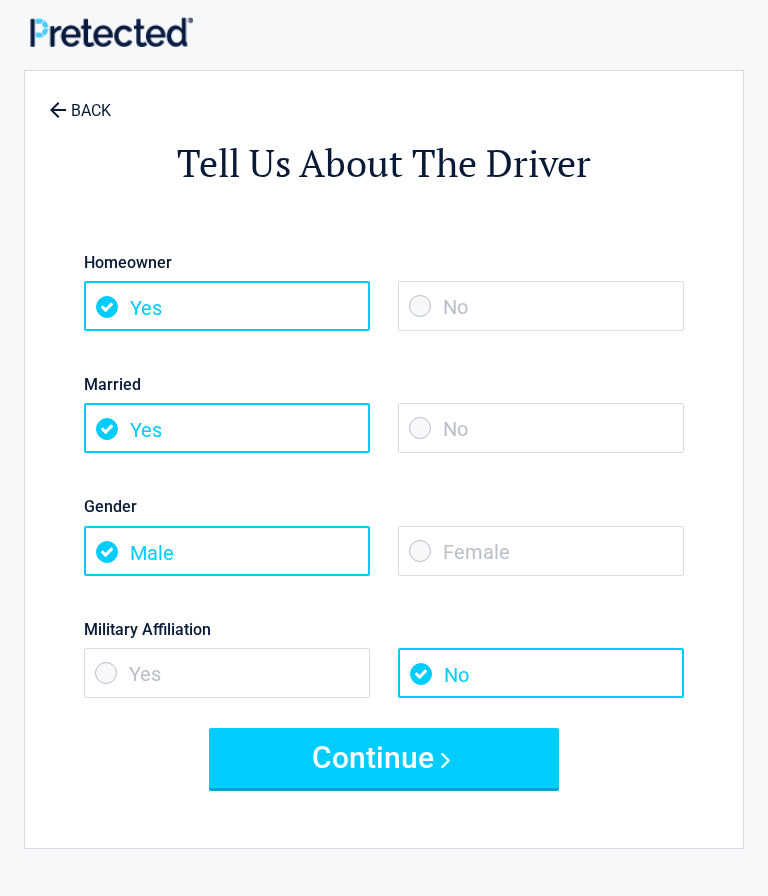 click on "No" at bounding box center [541, 306] 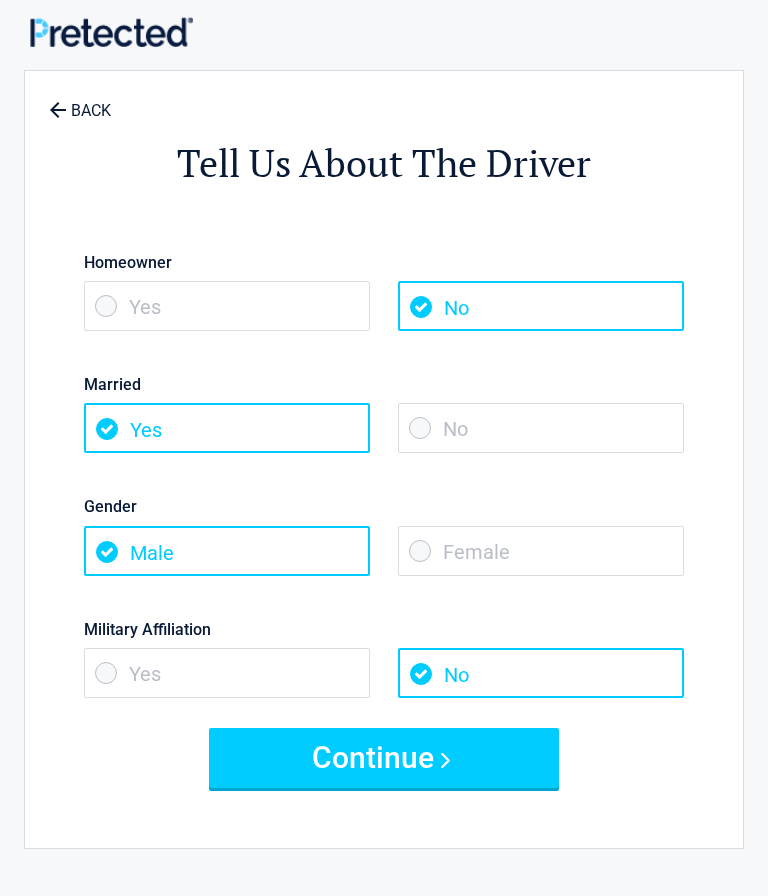 click on "No" at bounding box center [541, 428] 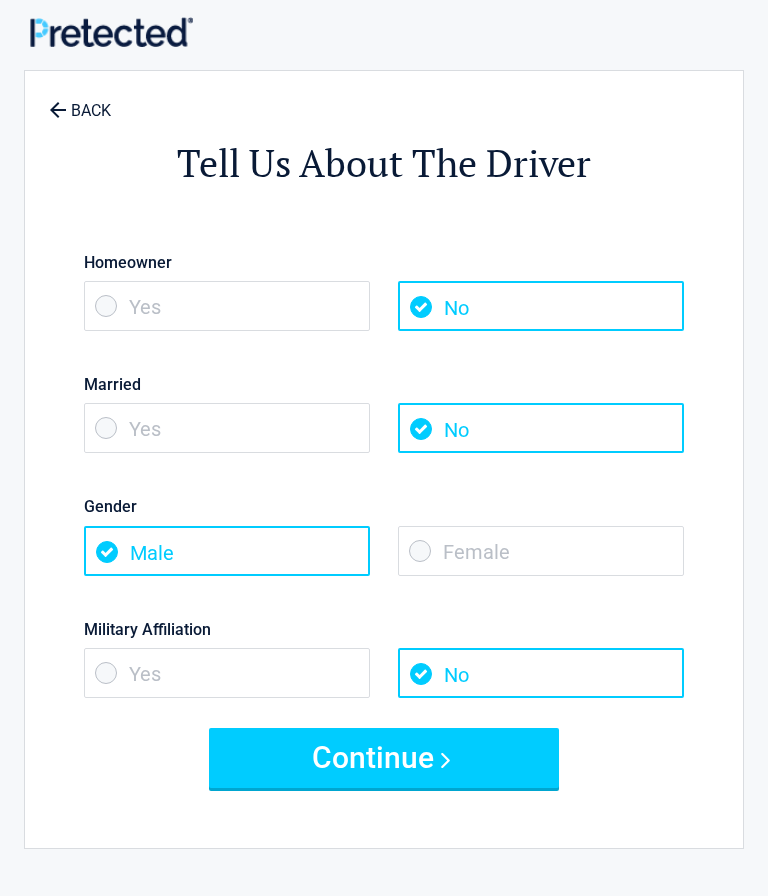 click on "Female" at bounding box center [541, 551] 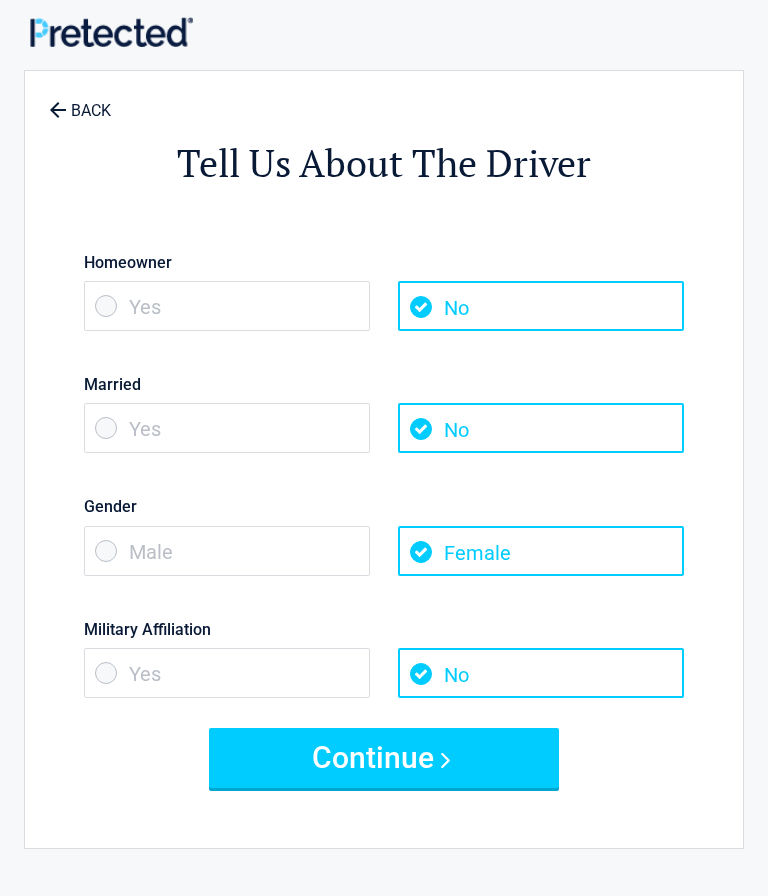 click on "No" at bounding box center [541, 673] 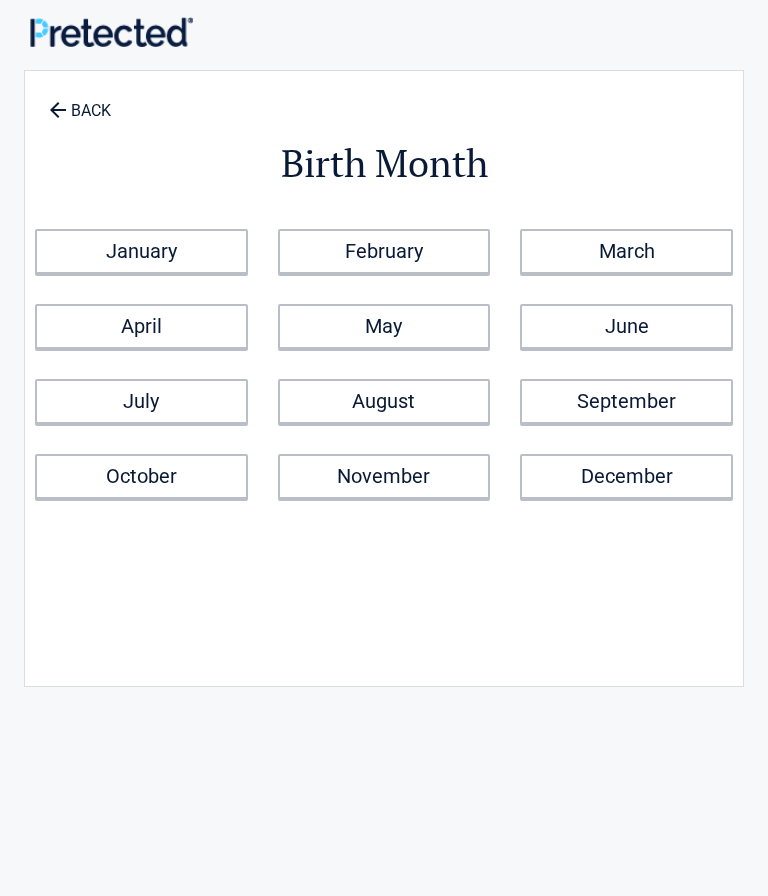 click on "October" at bounding box center [141, 476] 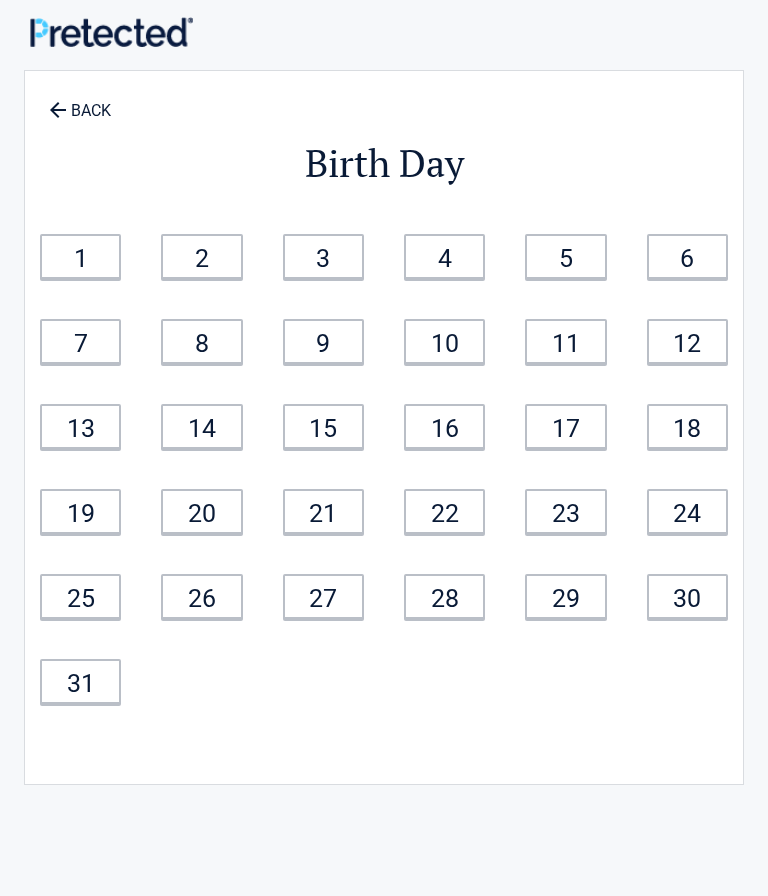 click on "20" at bounding box center [201, 511] 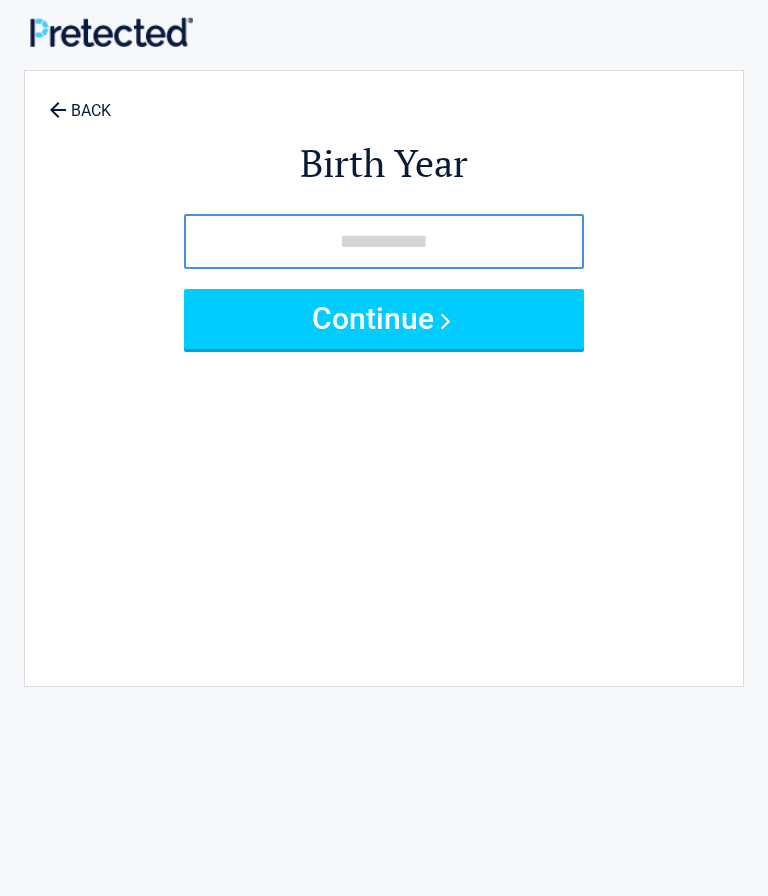 click at bounding box center (384, 241) 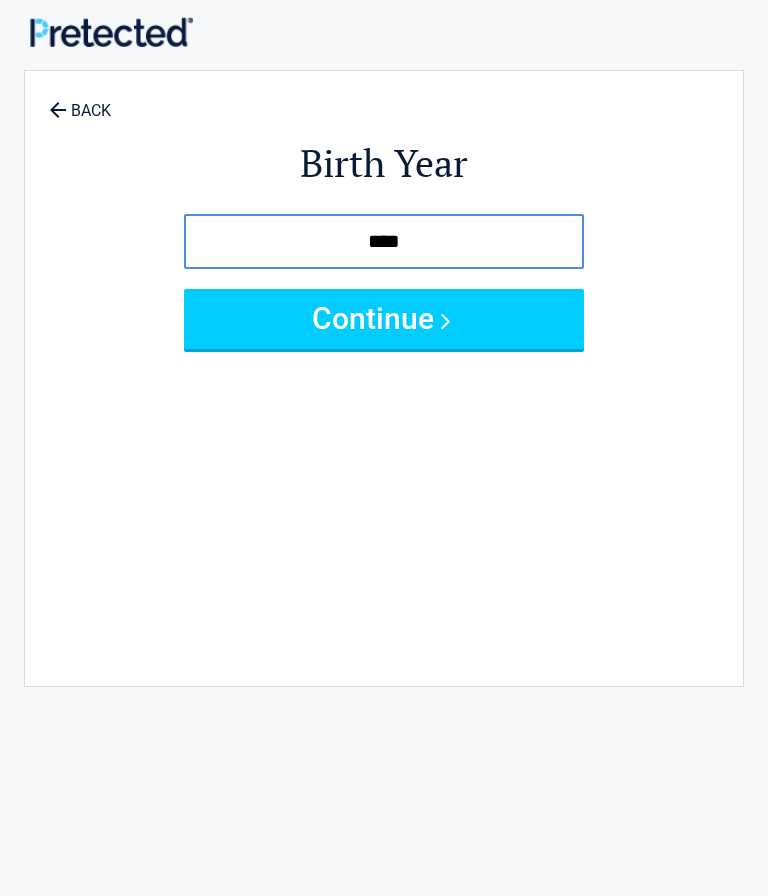 type on "****" 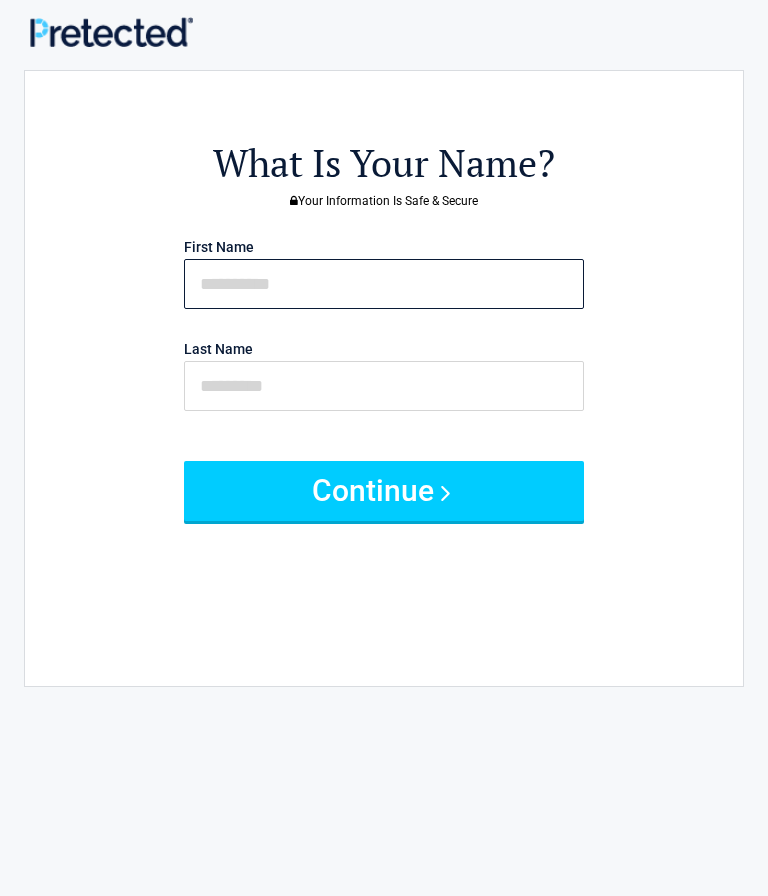 click at bounding box center [384, 284] 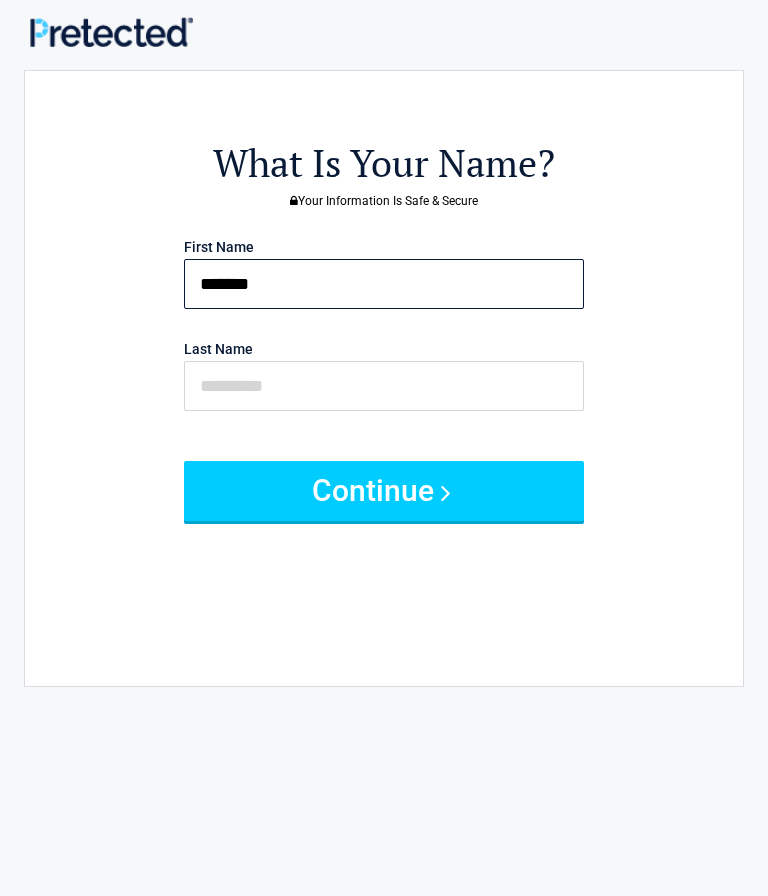 type on "*******" 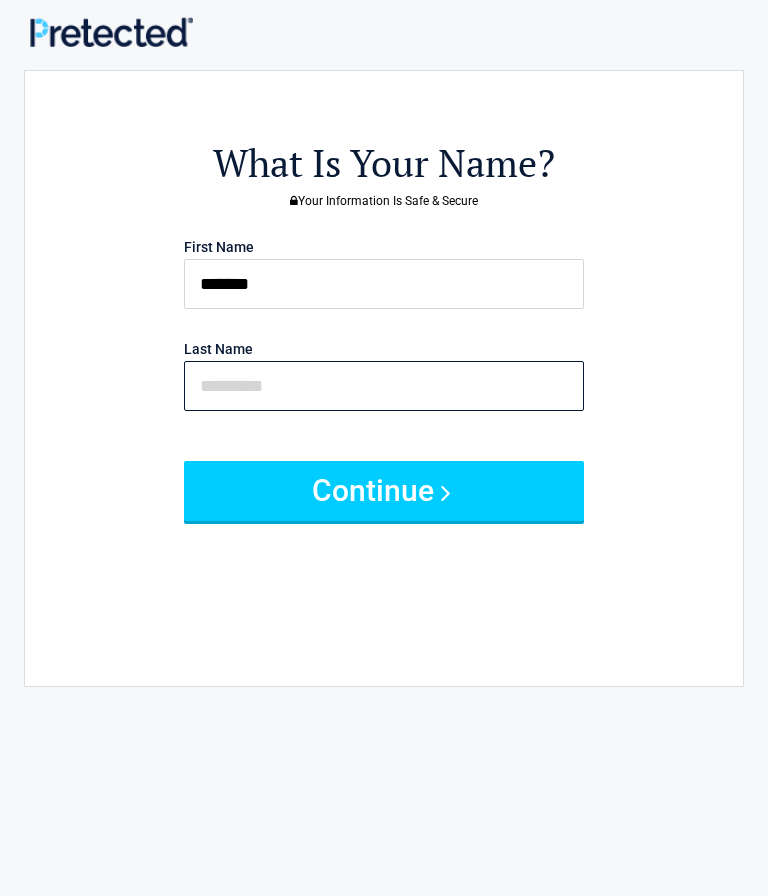 click at bounding box center (384, 386) 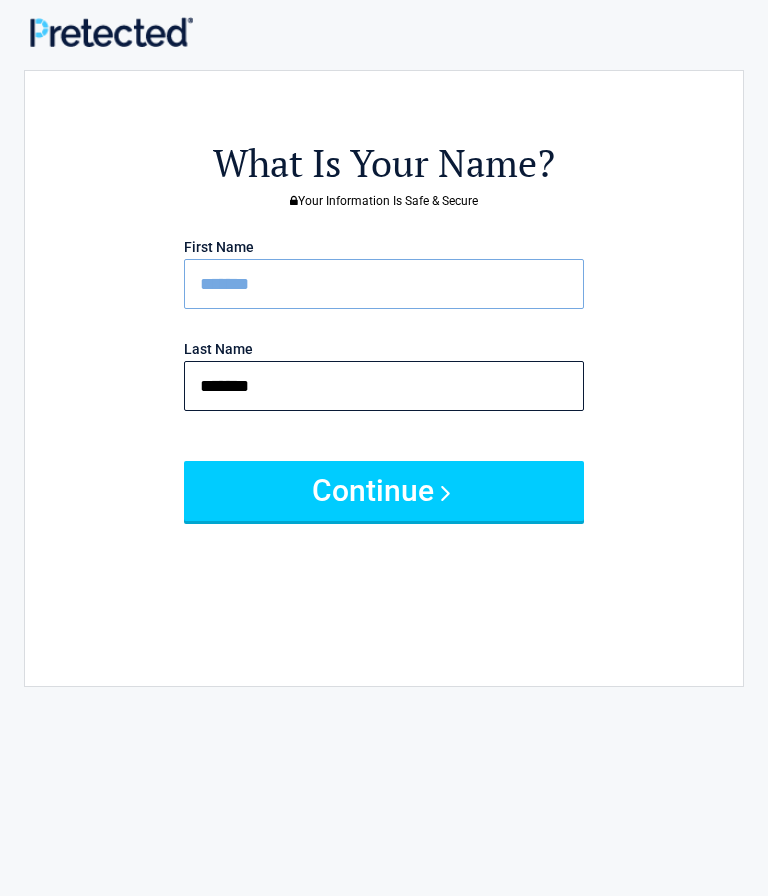 type on "*******" 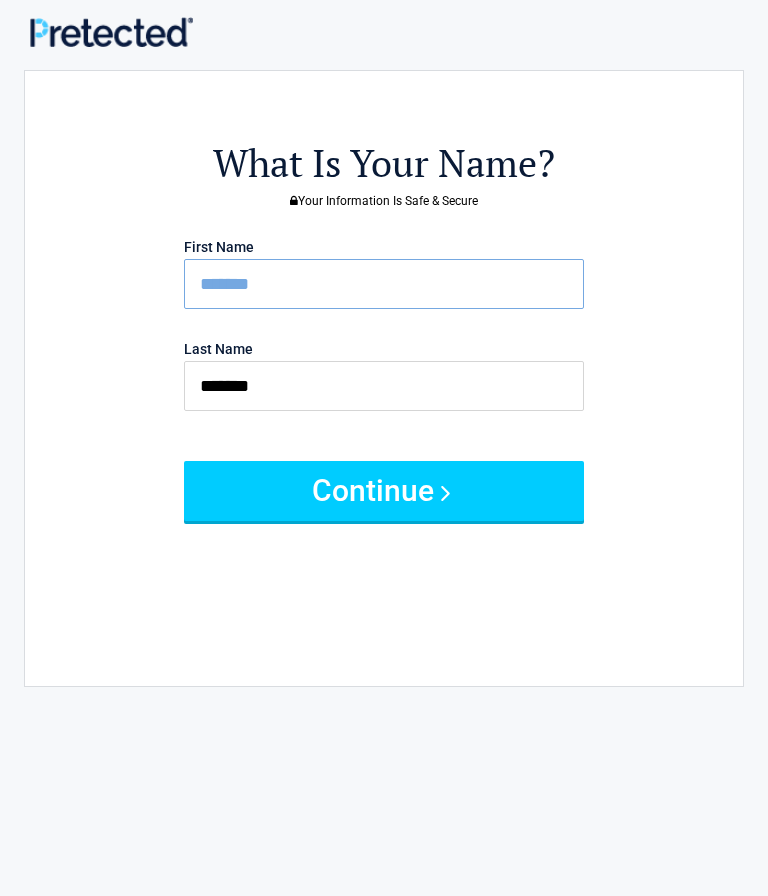 click on "Continue" at bounding box center (384, 491) 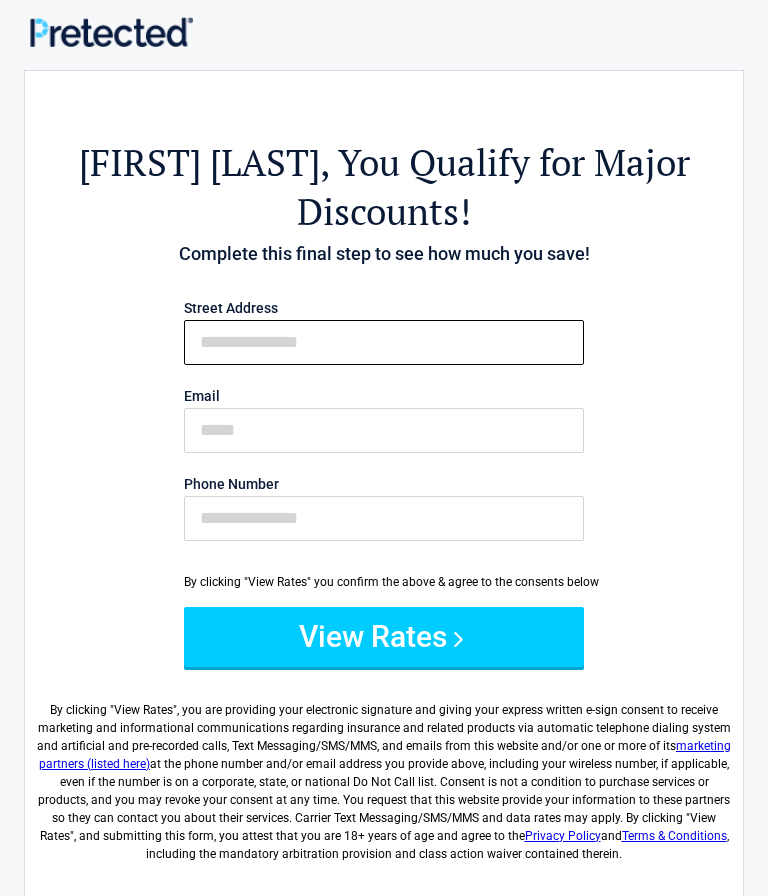 click on "First Name" at bounding box center (384, 342) 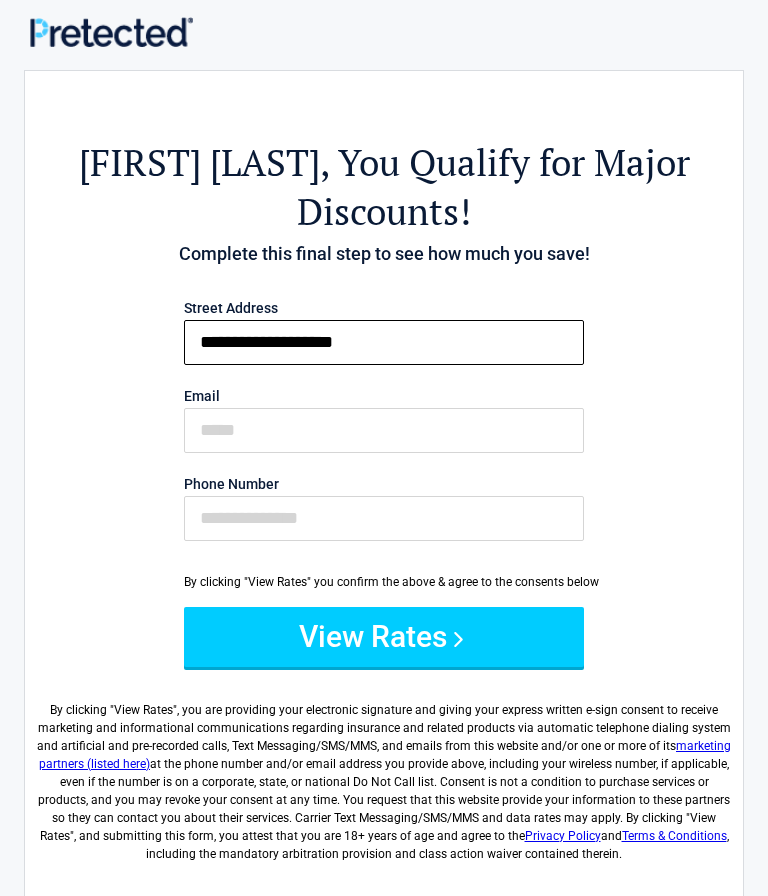 type on "**********" 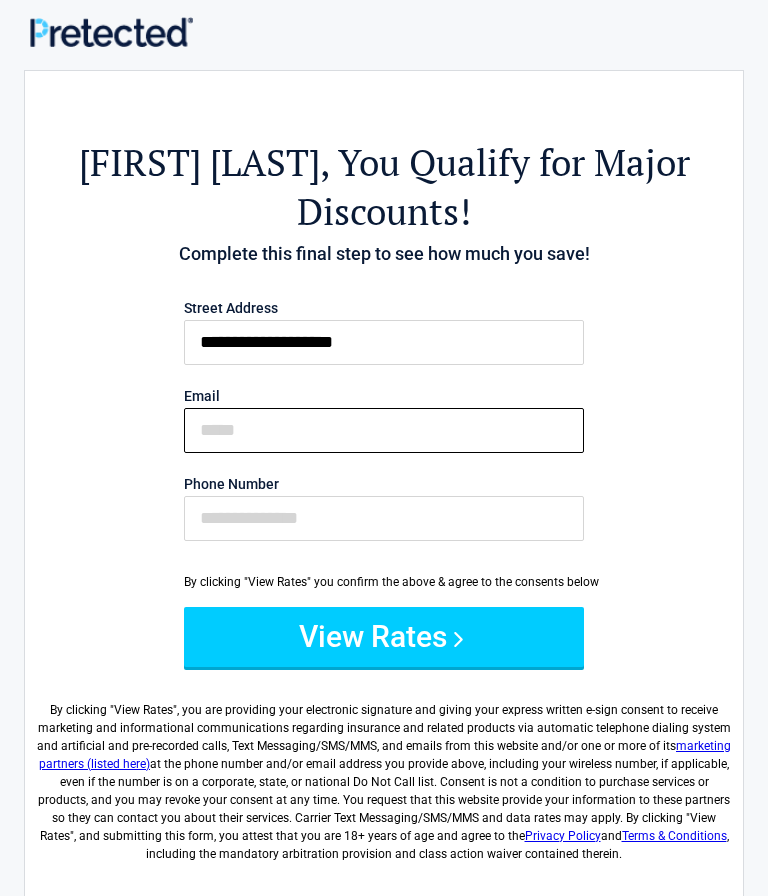 click on "Email" at bounding box center [384, 430] 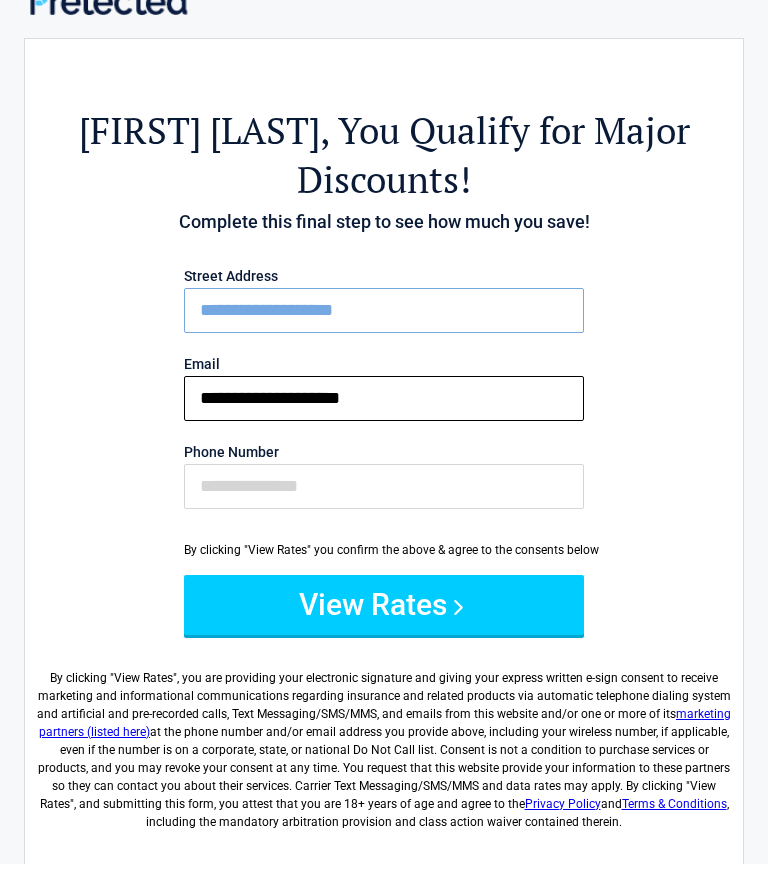 type on "**********" 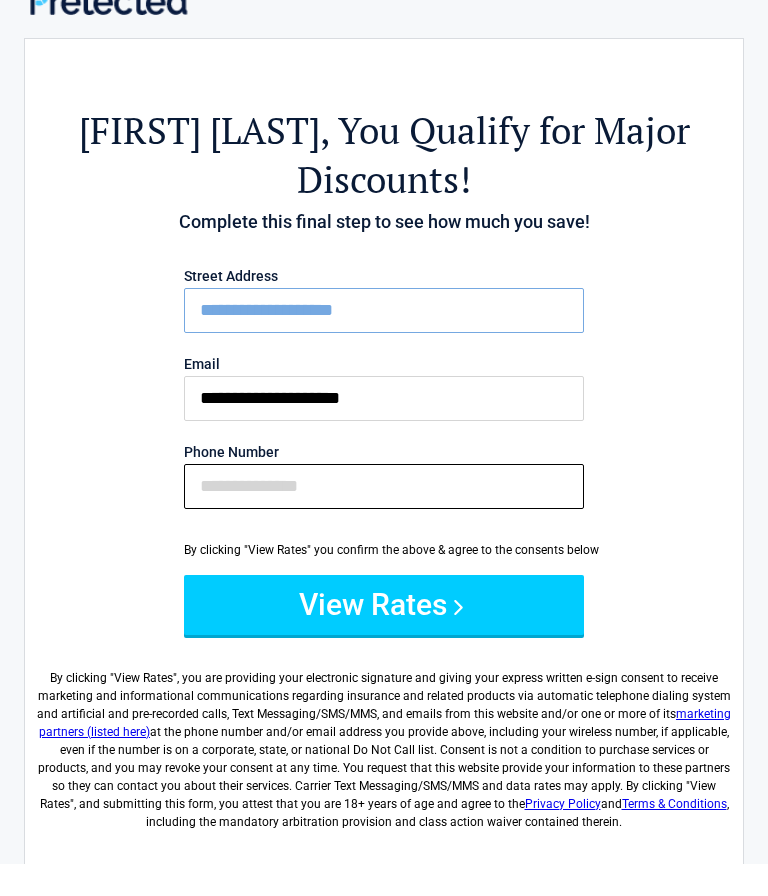 click on "Phone Number" at bounding box center [384, 518] 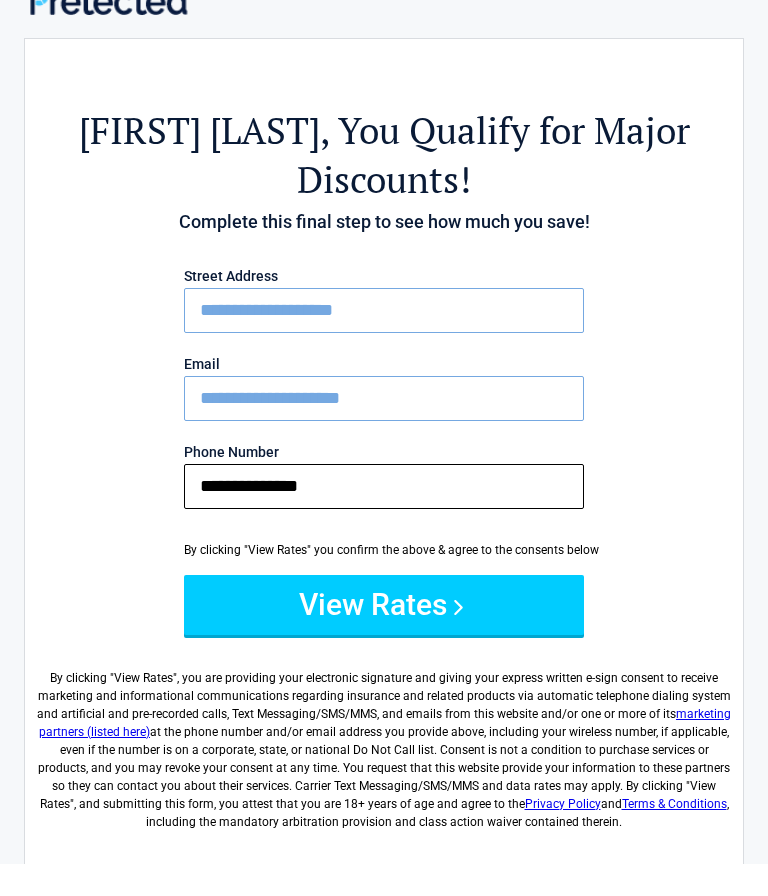 type on "**********" 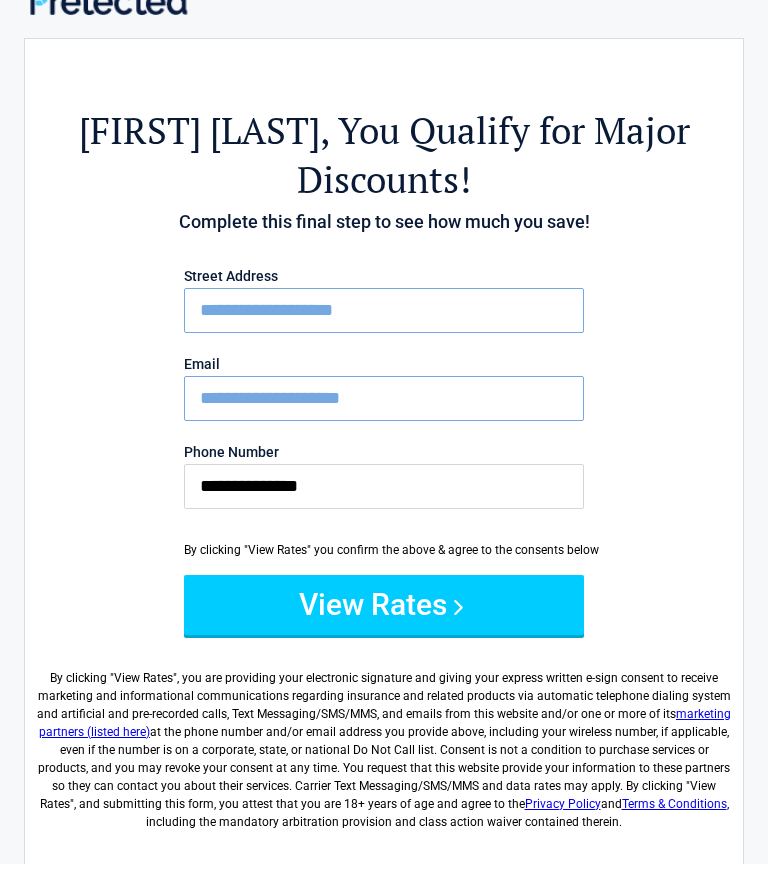 click on "View Rates" at bounding box center [384, 637] 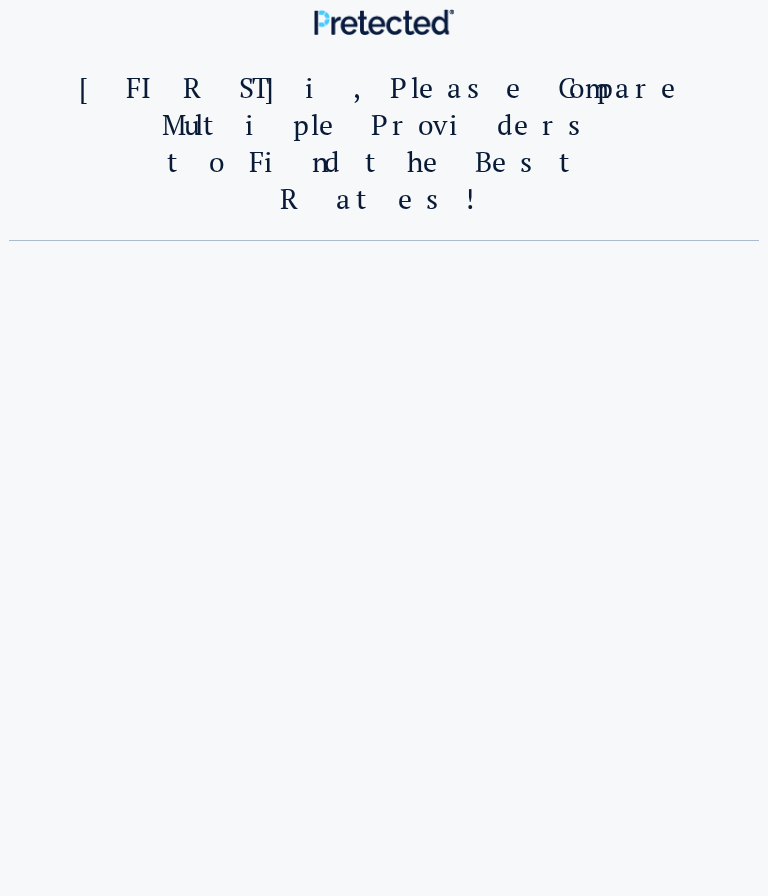 scroll, scrollTop: 0, scrollLeft: 0, axis: both 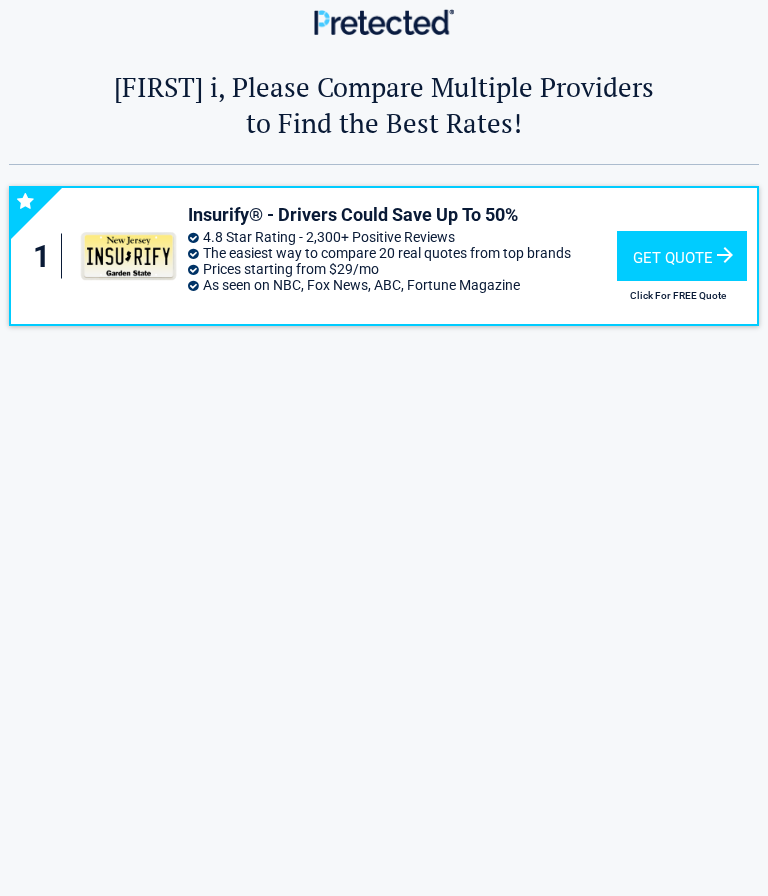 click on "Get Quote" at bounding box center (682, 256) 